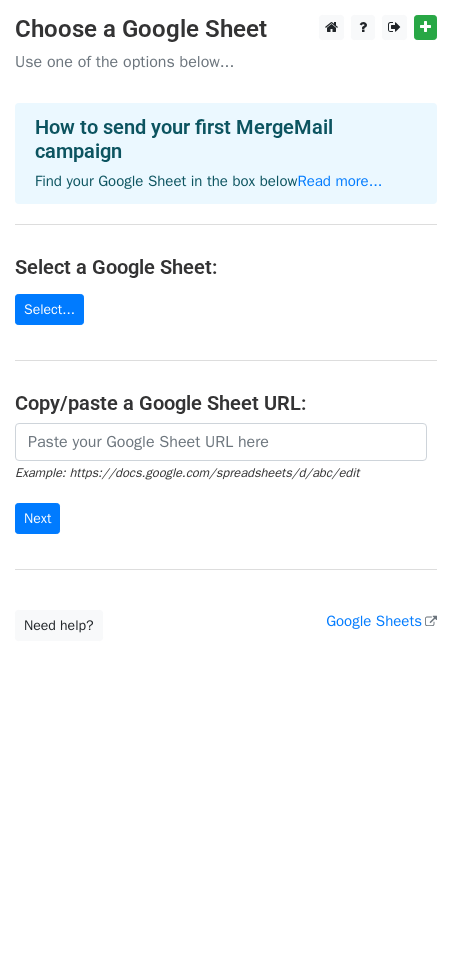 scroll, scrollTop: 0, scrollLeft: 0, axis: both 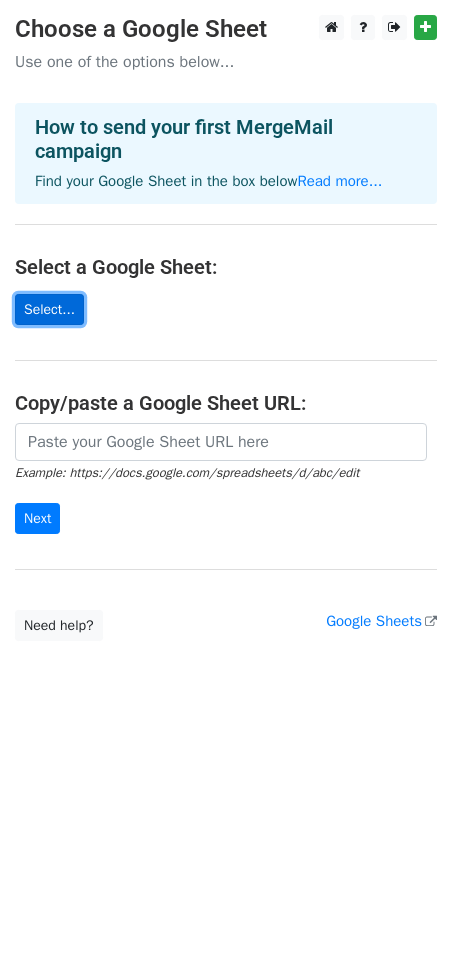 click on "Select..." at bounding box center (49, 309) 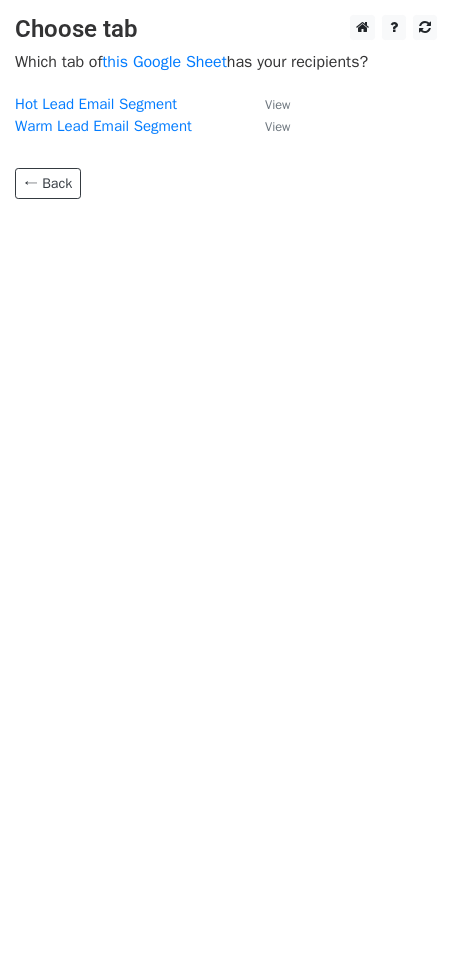 scroll, scrollTop: 0, scrollLeft: 0, axis: both 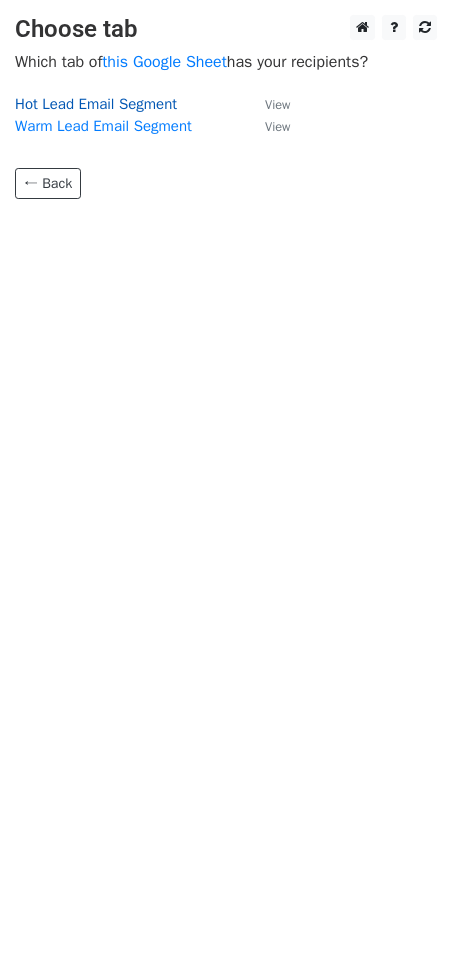 click on "Hot Lead Email Segment" at bounding box center (96, 104) 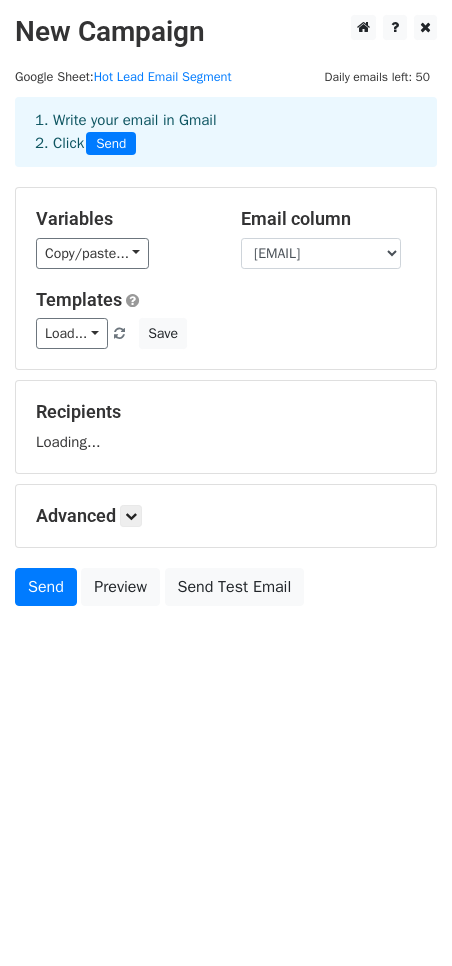 scroll, scrollTop: 0, scrollLeft: 0, axis: both 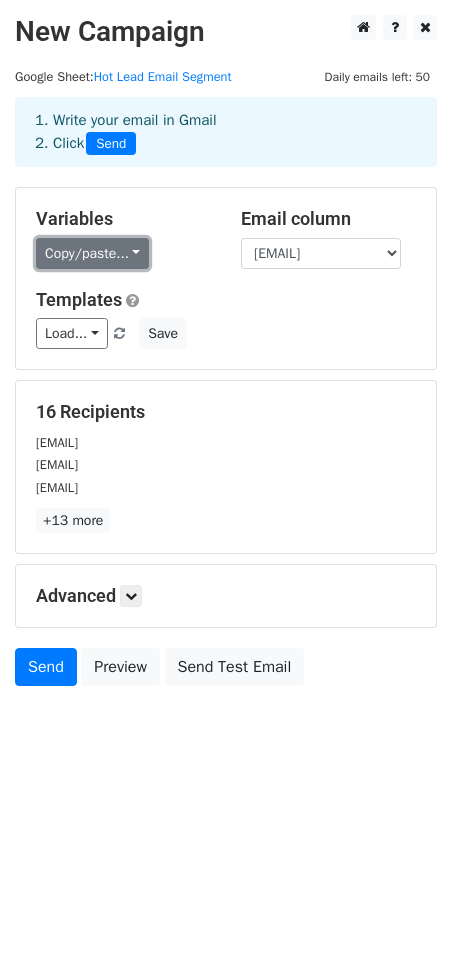 click on "Copy/paste..." at bounding box center [92, 253] 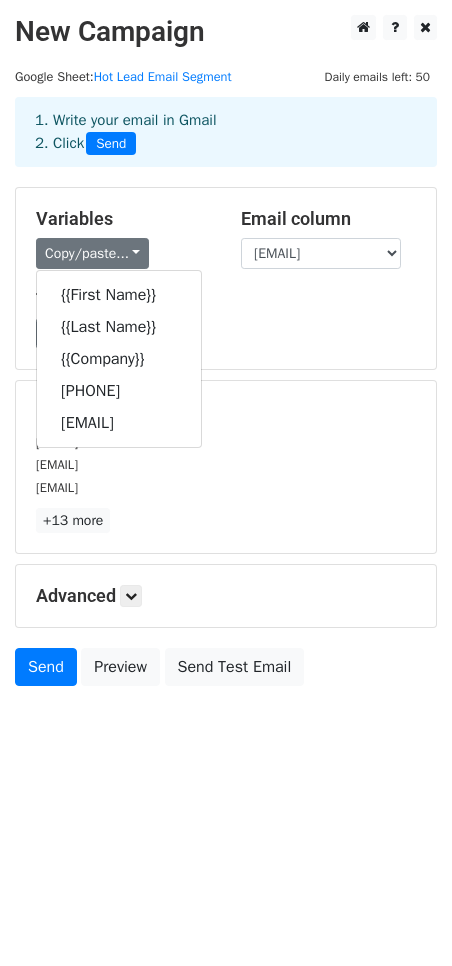 click on "+13 more" at bounding box center (226, 520) 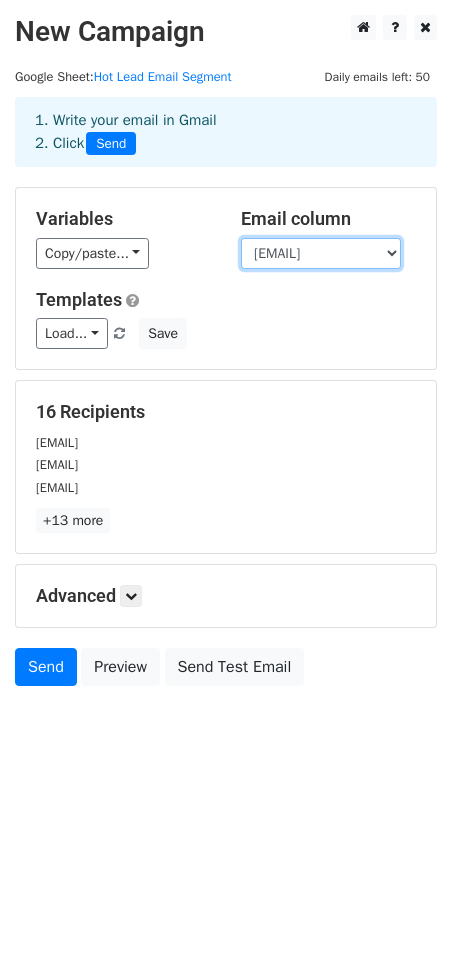 click on "First Name
Last Name
Company
Phone Number (Main 1)
Email (Home)" at bounding box center [321, 253] 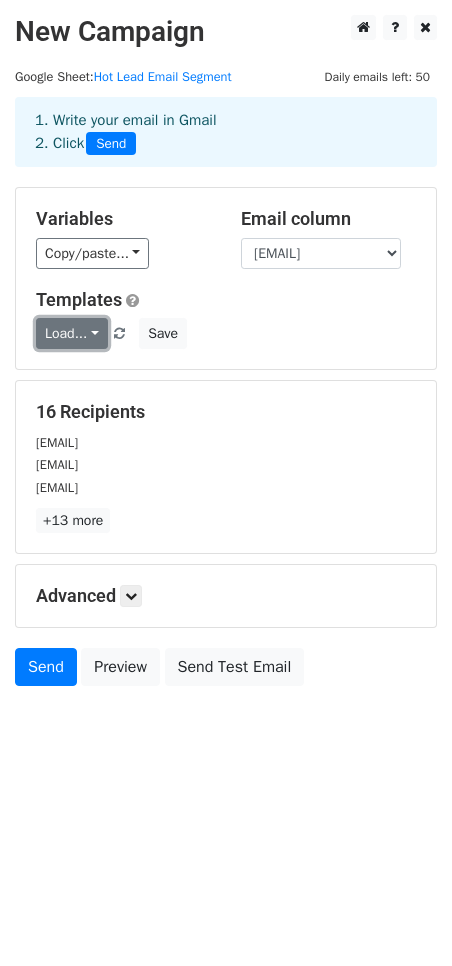click on "Load..." at bounding box center (72, 333) 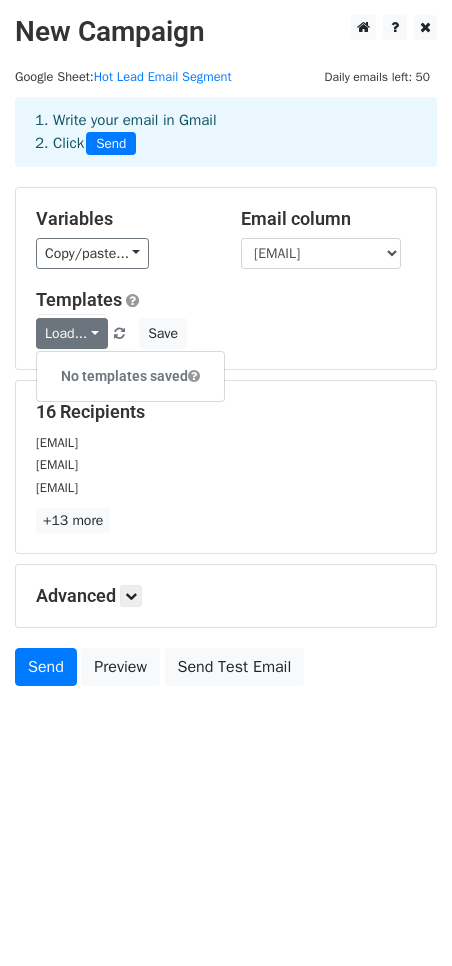 click on "Load...
No templates saved
Save" at bounding box center [226, 333] 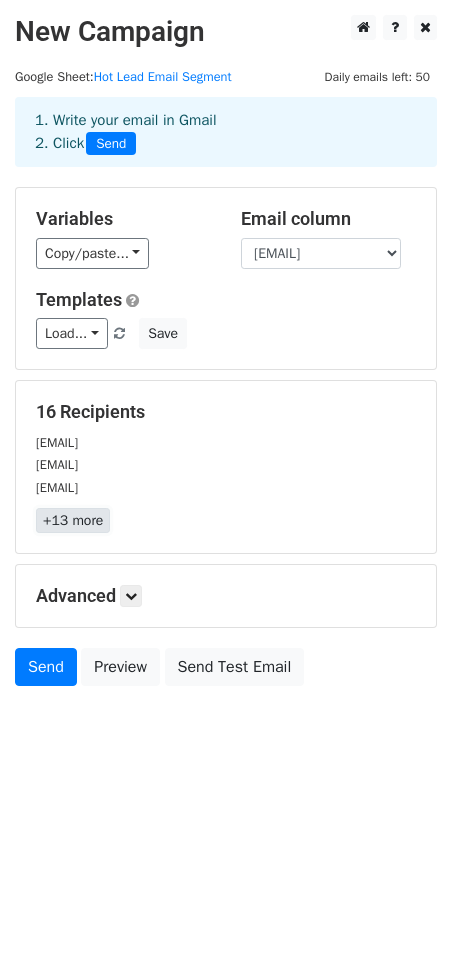 click on "+13 more" at bounding box center (73, 520) 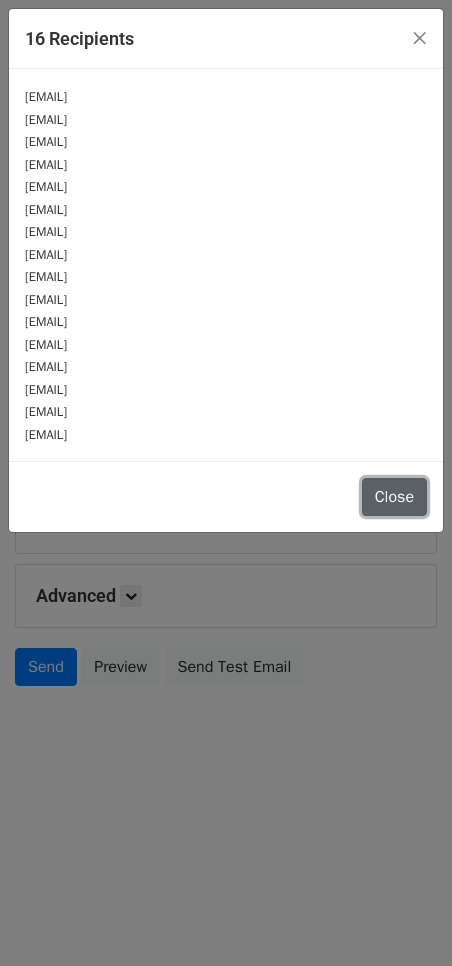 click on "Close" at bounding box center (394, 497) 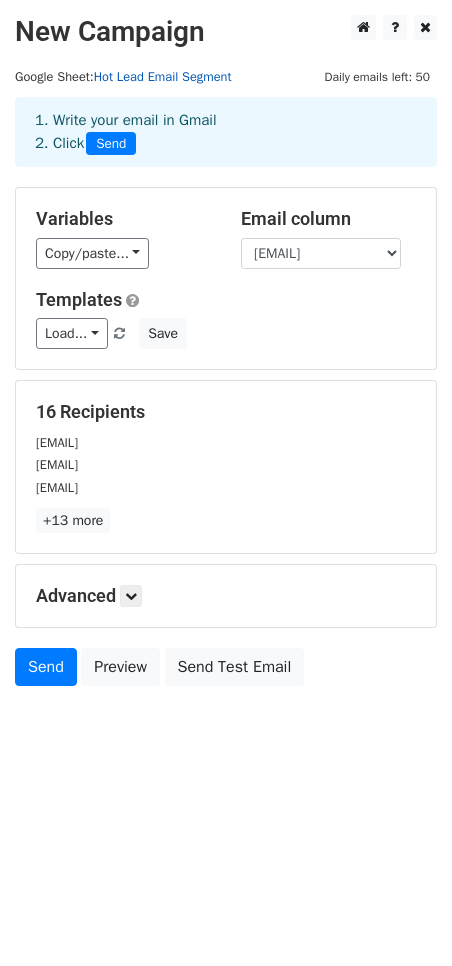 click on "Hot Lead Email Segment" at bounding box center (163, 77) 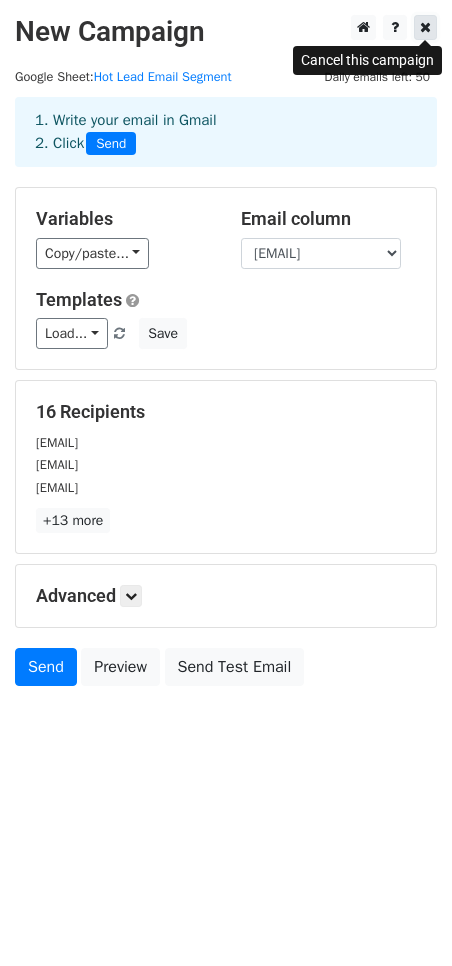 click at bounding box center (425, 27) 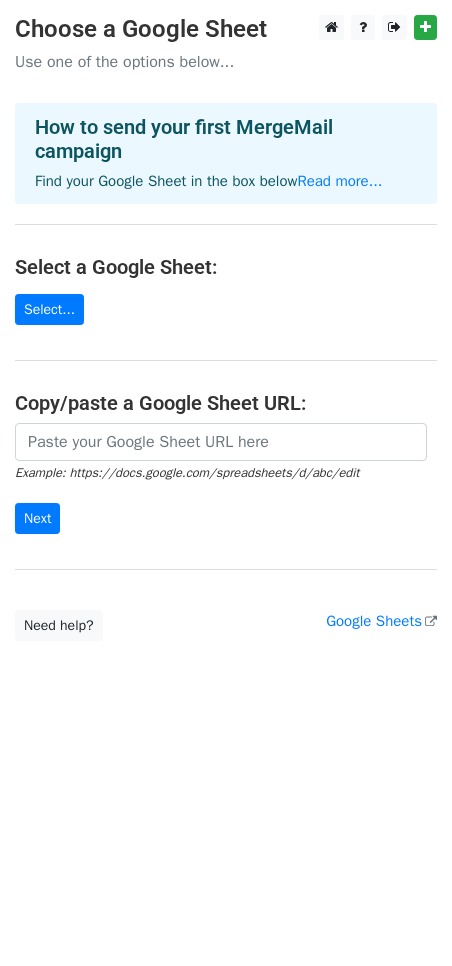 scroll, scrollTop: 0, scrollLeft: 0, axis: both 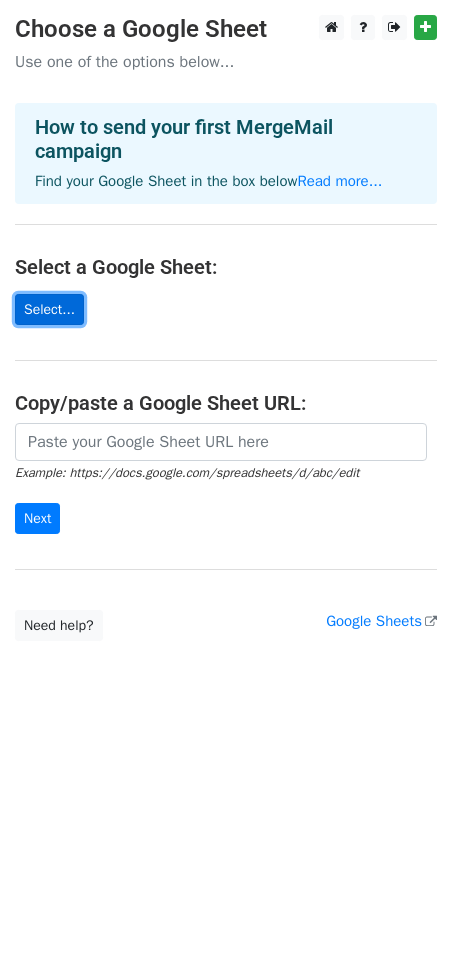 click on "Select..." at bounding box center [49, 309] 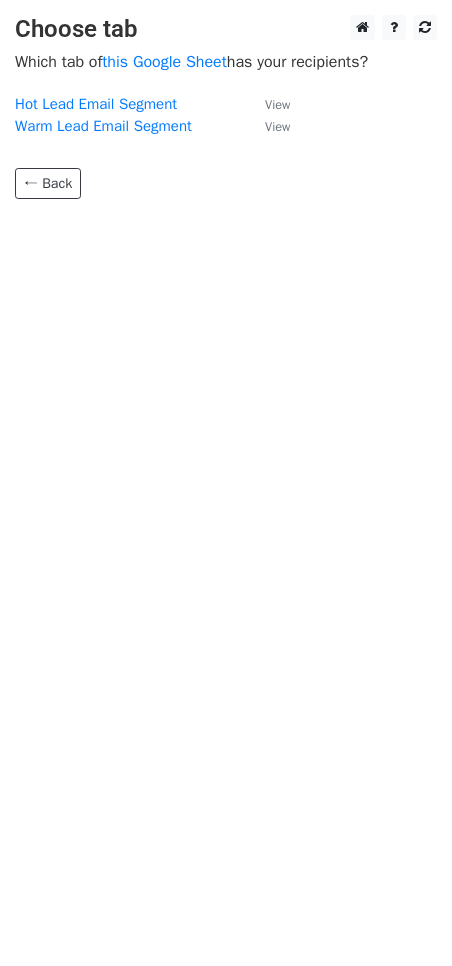 scroll, scrollTop: 0, scrollLeft: 0, axis: both 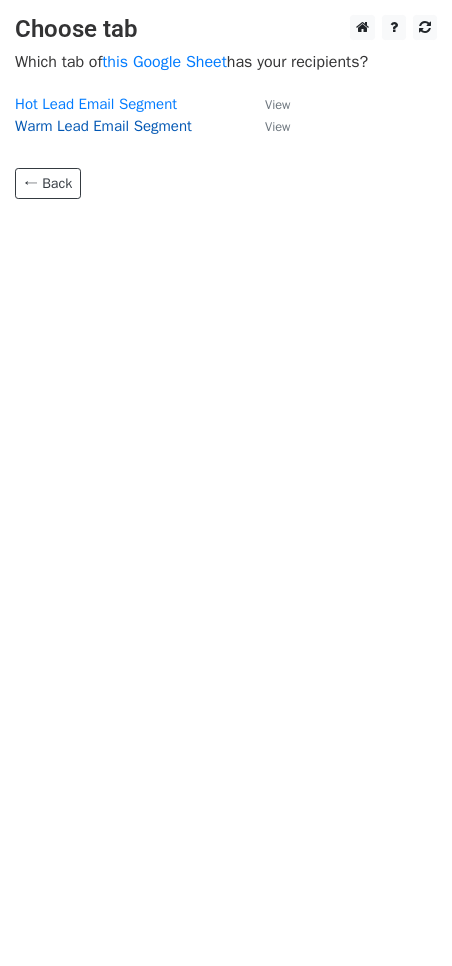 click on "Warm Lead Email Segment" at bounding box center [103, 126] 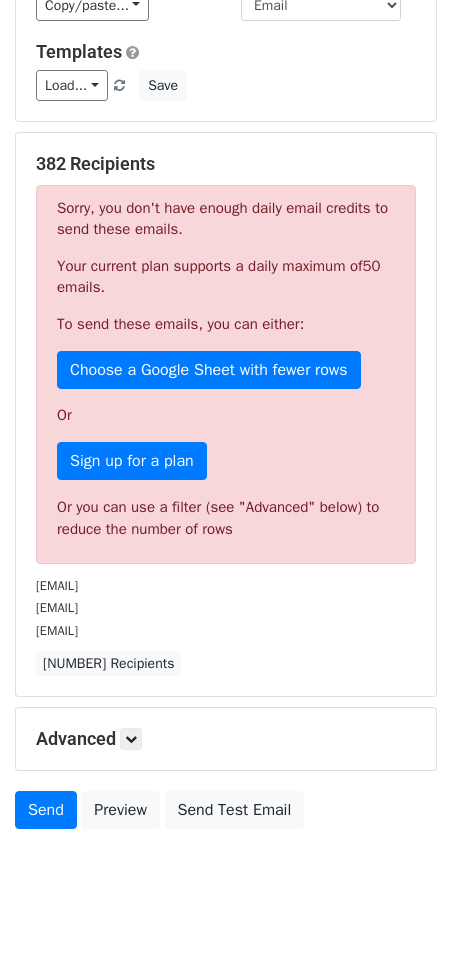 scroll, scrollTop: 278, scrollLeft: 0, axis: vertical 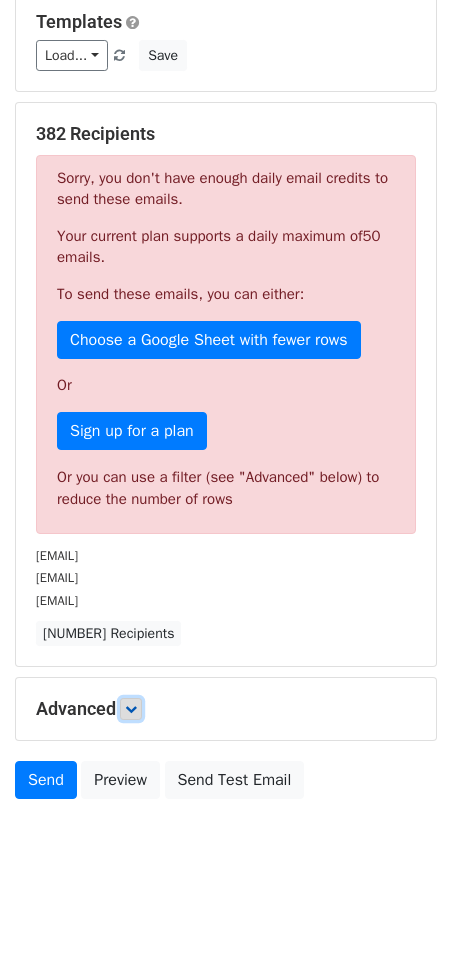 click at bounding box center (131, 709) 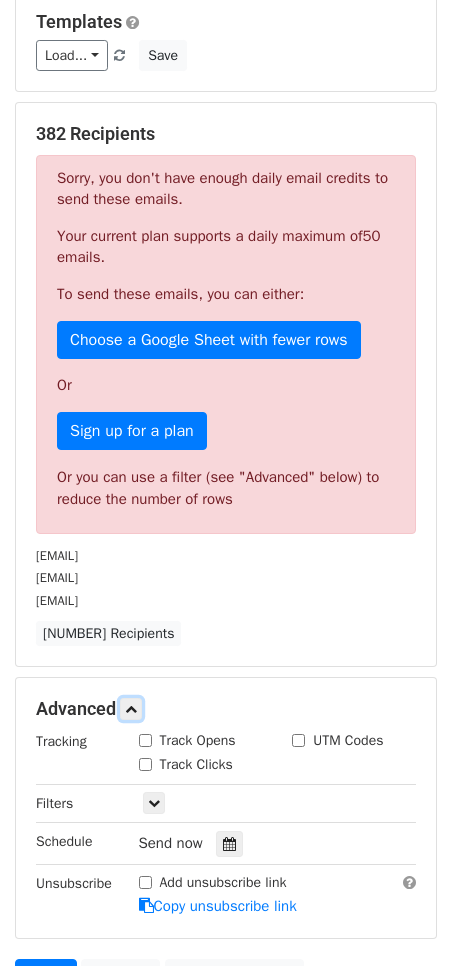 scroll, scrollTop: 473, scrollLeft: 0, axis: vertical 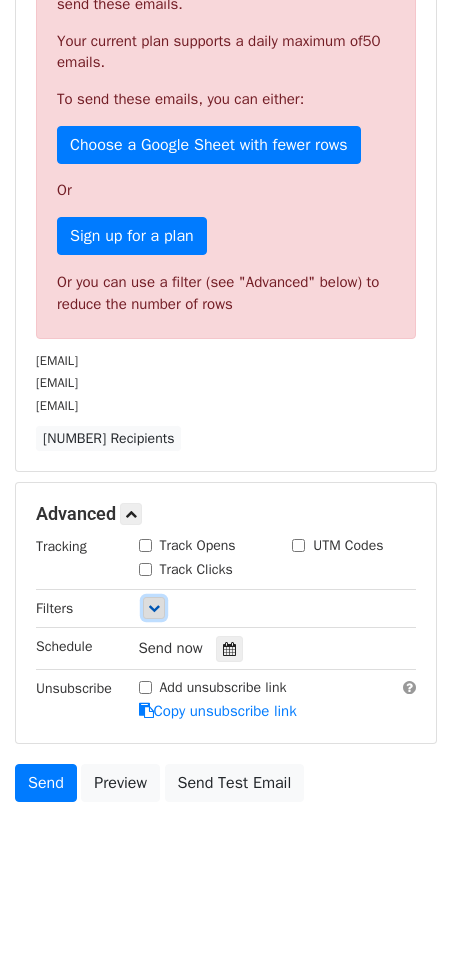 click at bounding box center [154, 608] 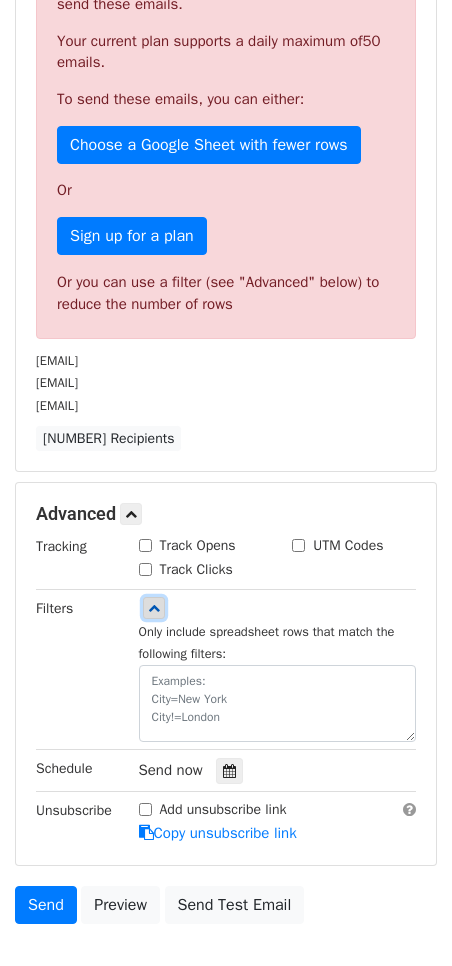 click at bounding box center (154, 608) 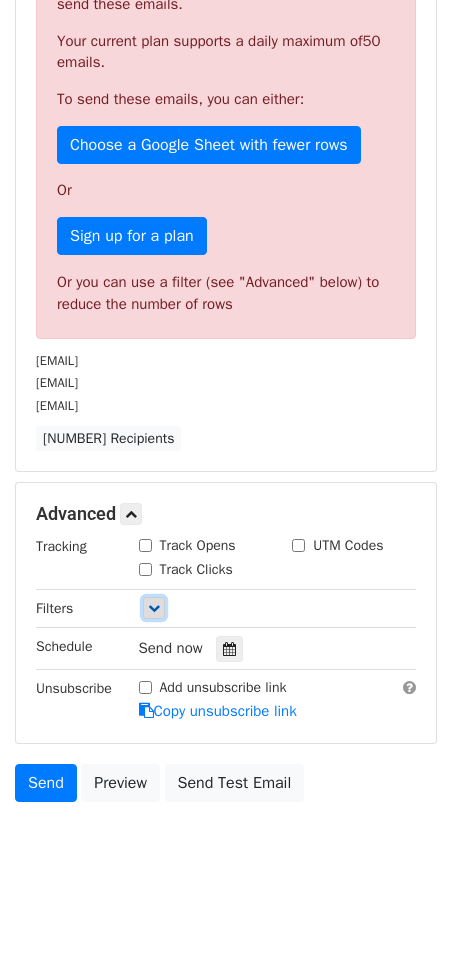 click at bounding box center (154, 608) 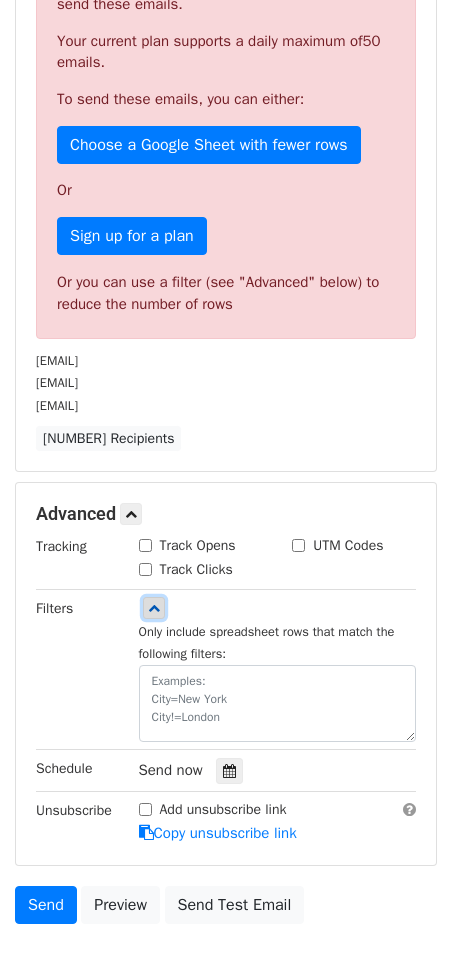 click at bounding box center [154, 608] 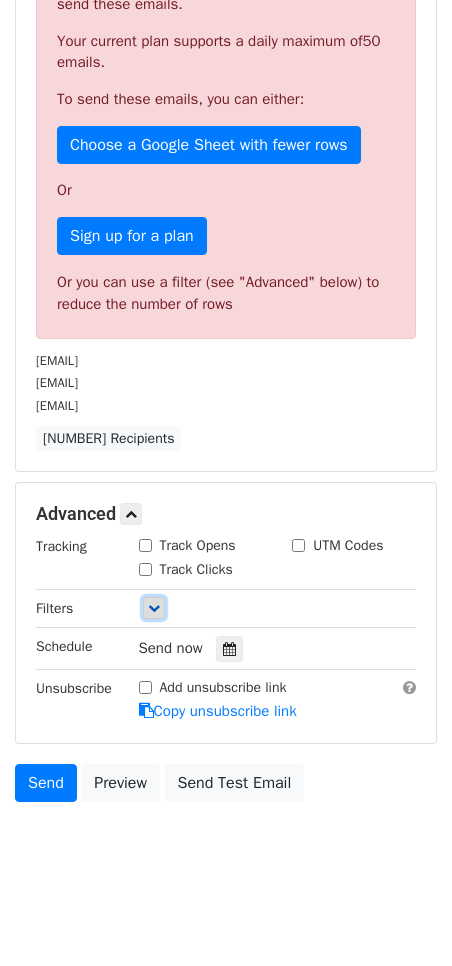 click at bounding box center (154, 608) 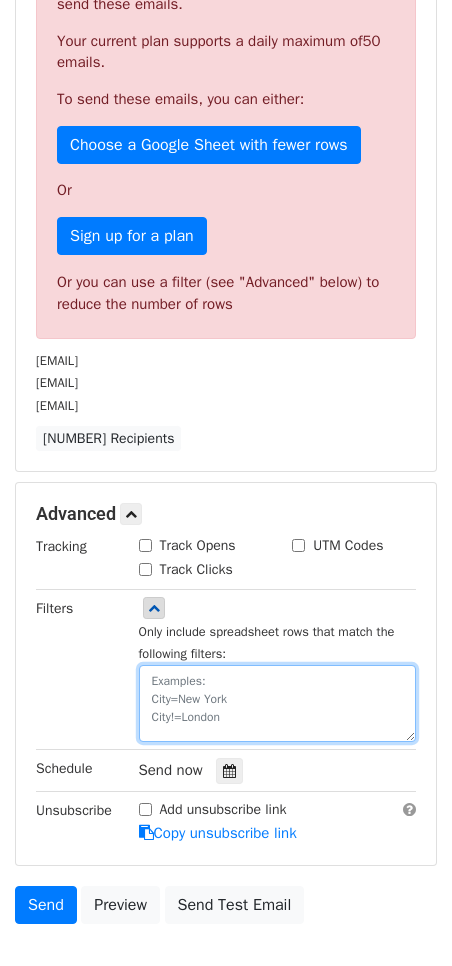 click at bounding box center (278, 703) 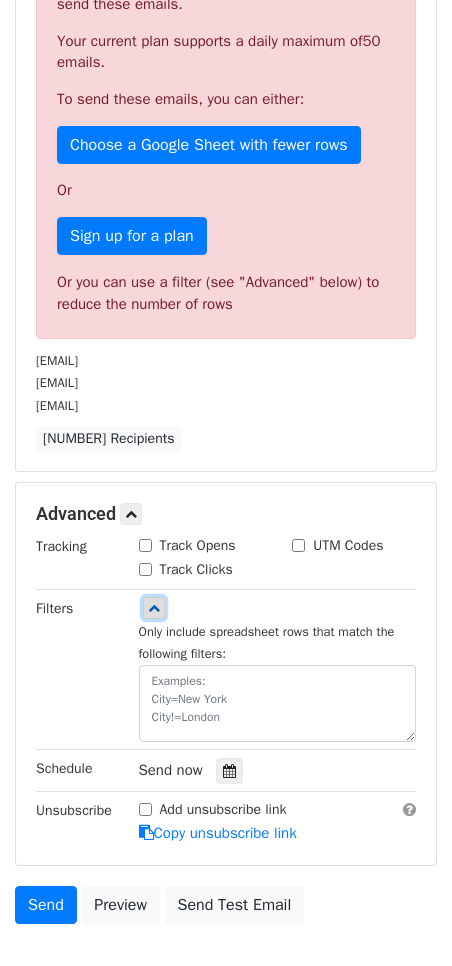 click at bounding box center (154, 608) 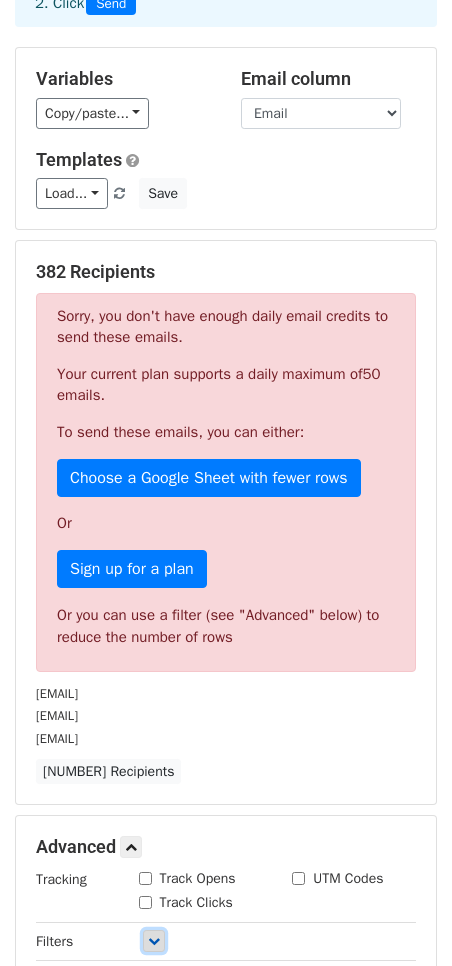 scroll, scrollTop: 171, scrollLeft: 0, axis: vertical 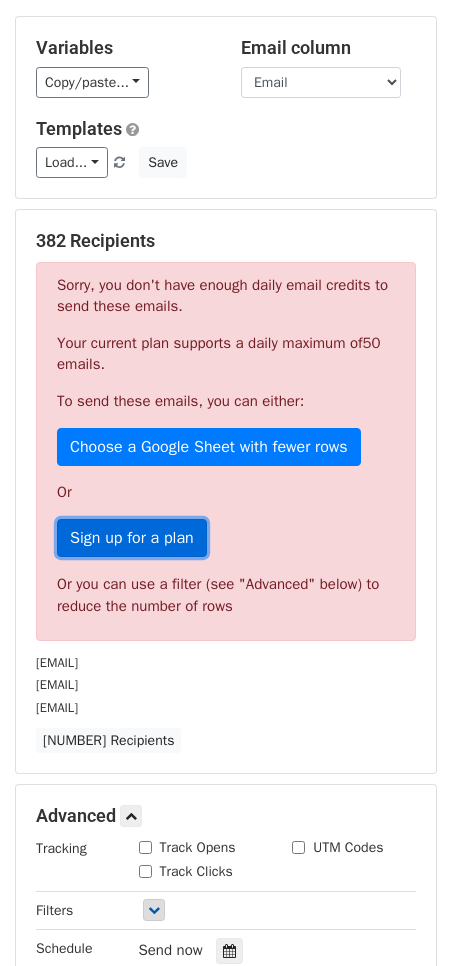 click on "Sign up for a plan" at bounding box center (132, 538) 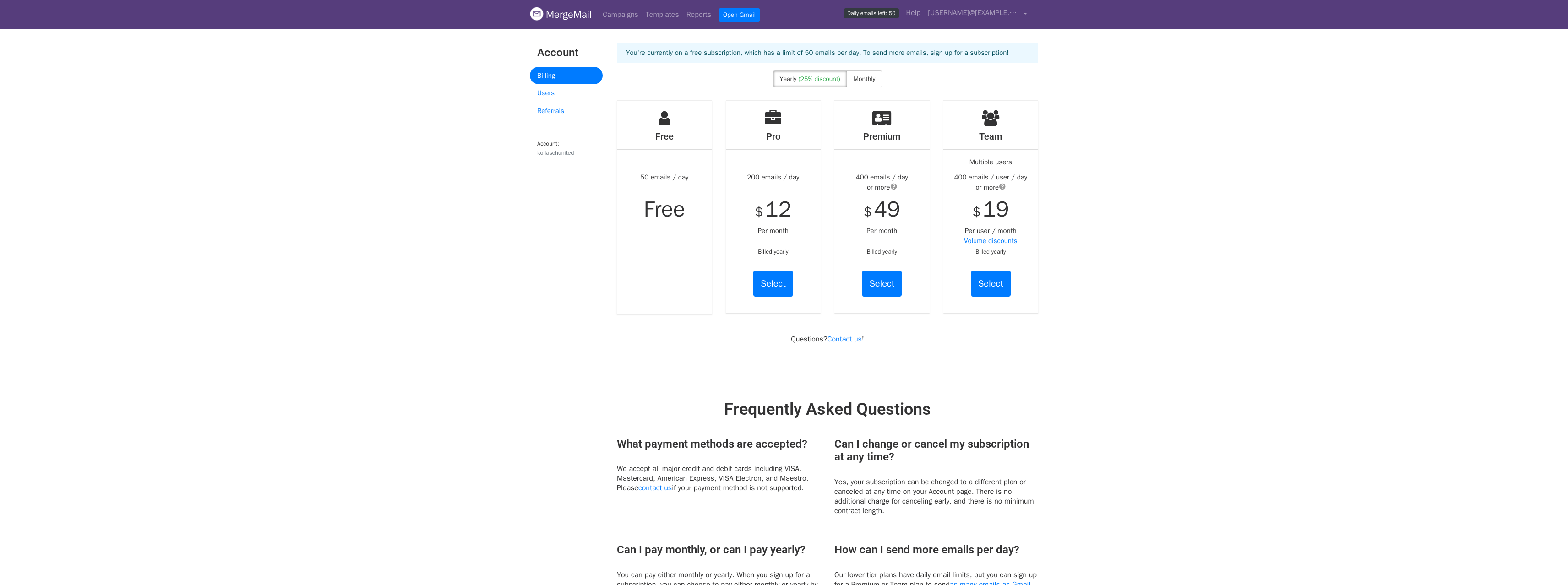 scroll, scrollTop: 0, scrollLeft: 0, axis: both 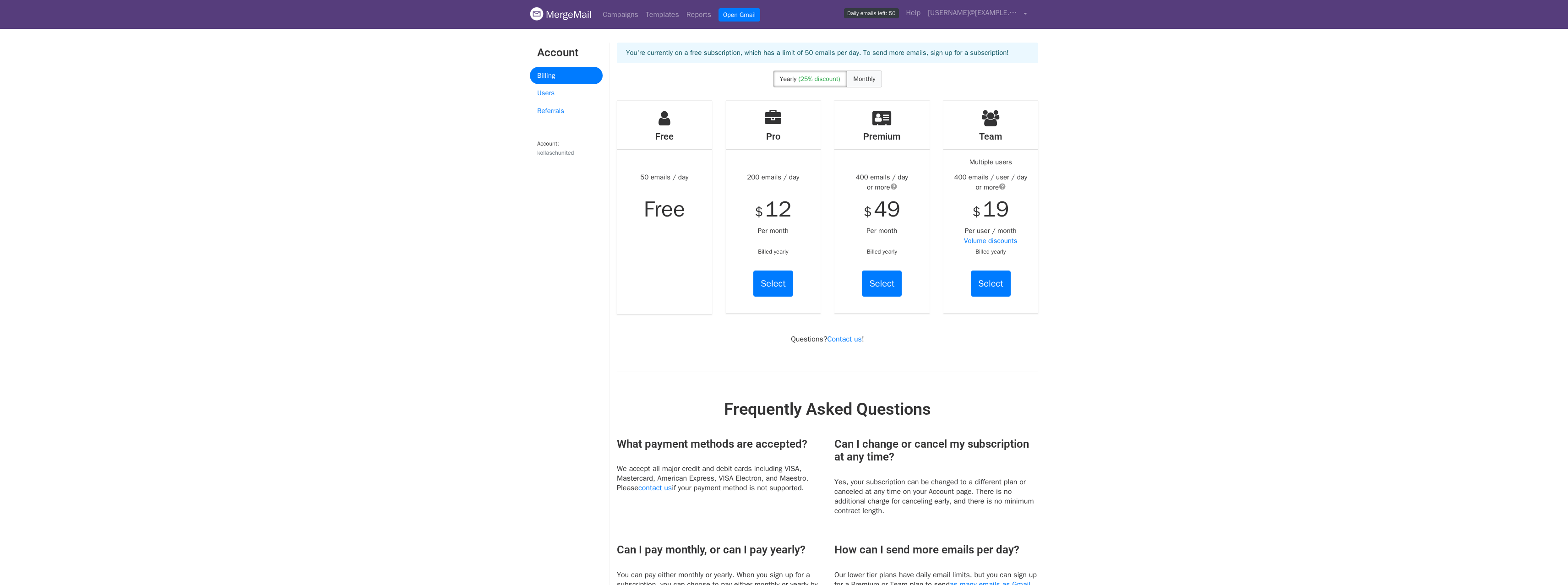 click on "Monthly" at bounding box center [865, 79] 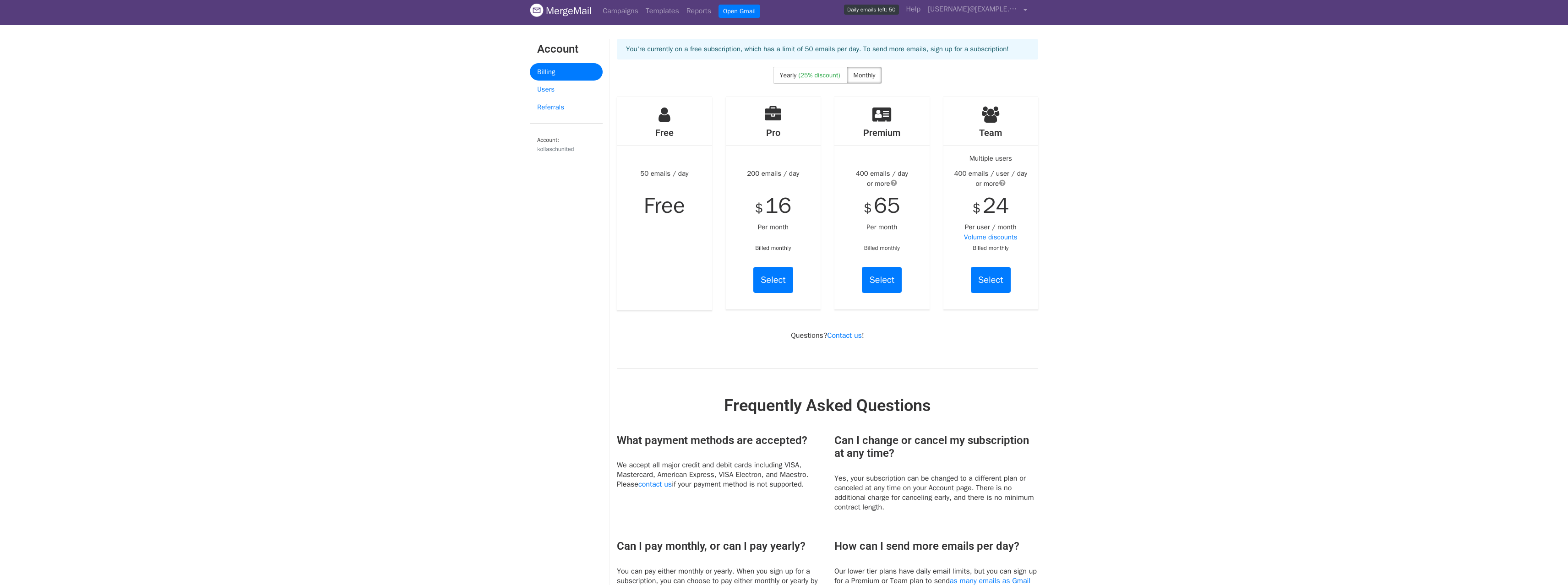scroll, scrollTop: 0, scrollLeft: 0, axis: both 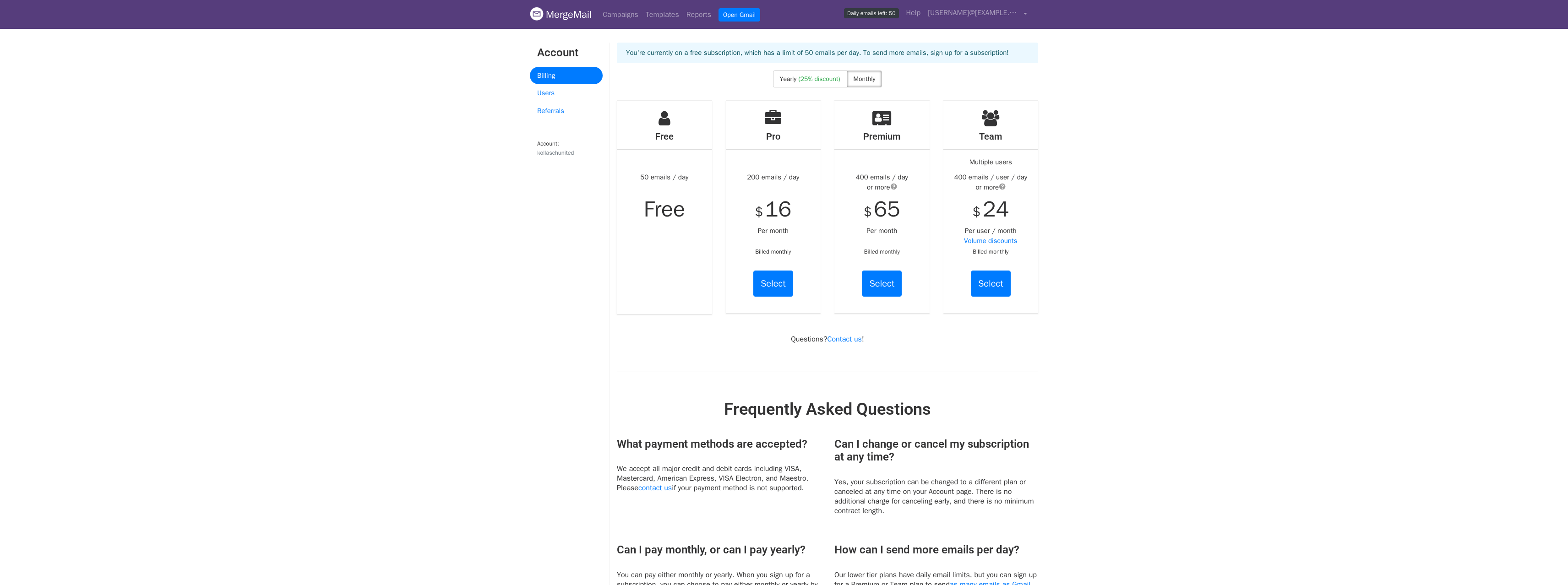 click on "Monthly" at bounding box center [865, 79] 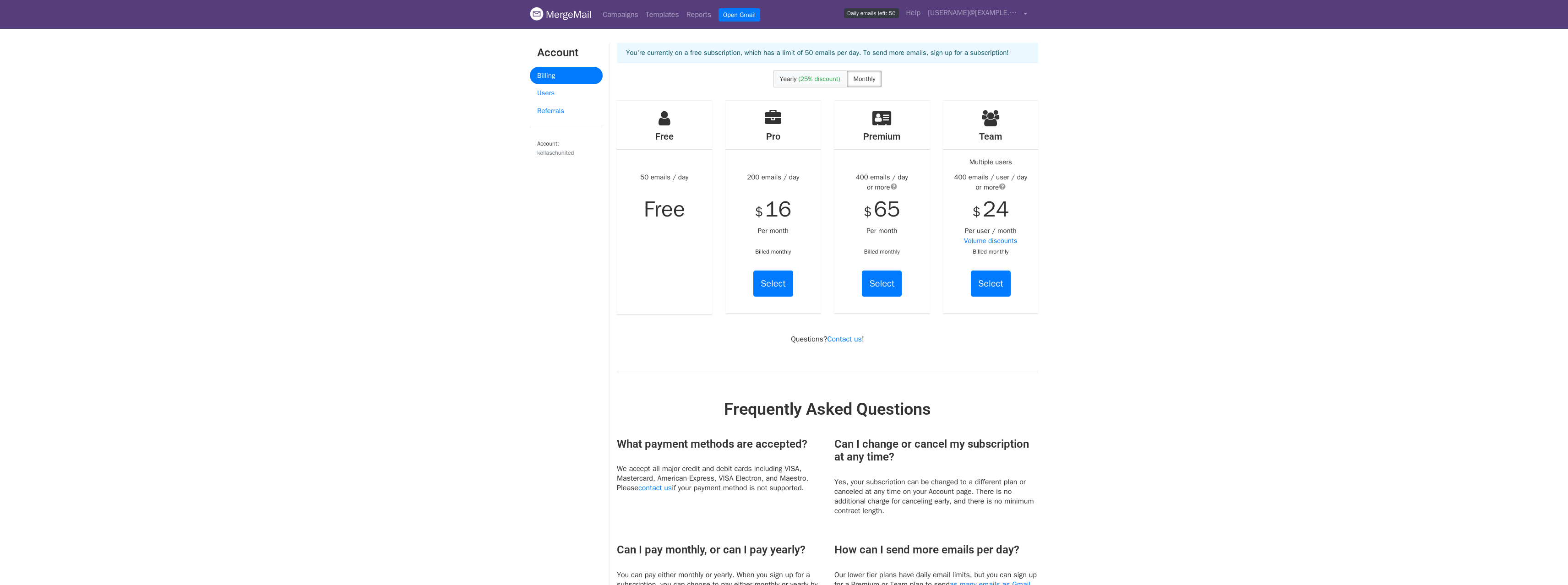 click on "(25% discount)" at bounding box center [819, 79] 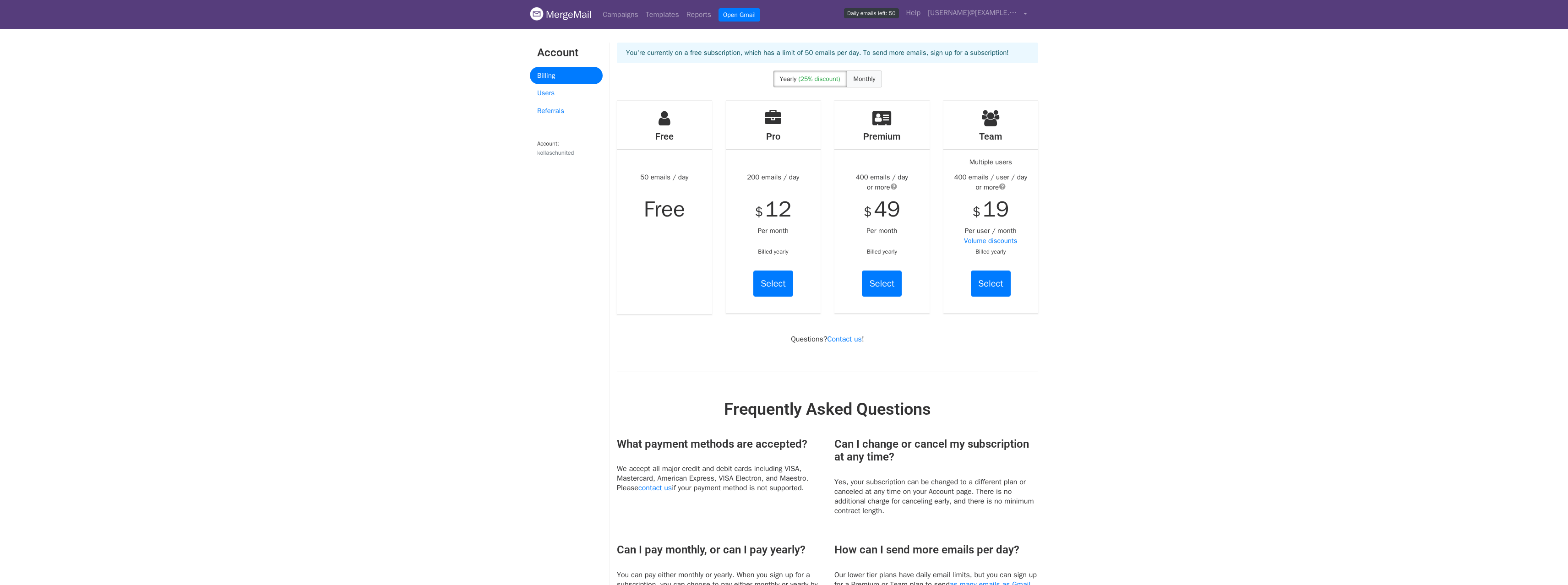 click on "Monthly" at bounding box center [865, 79] 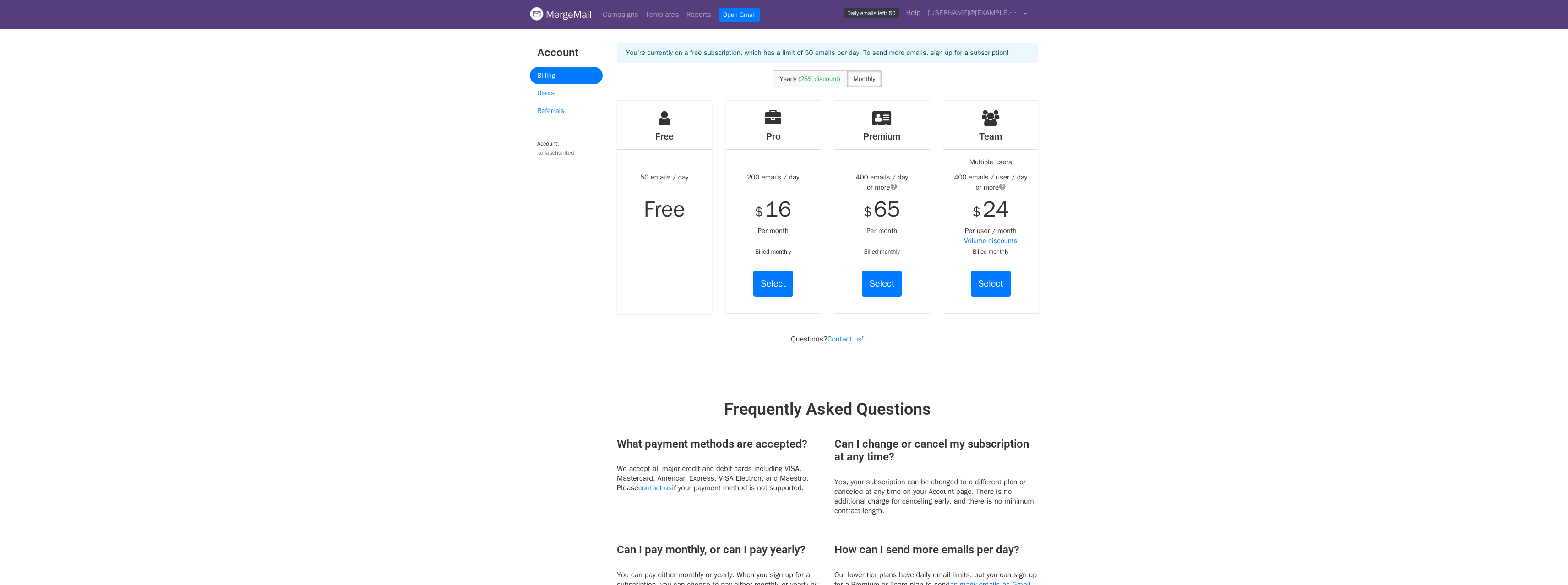 click on "(25% discount)" at bounding box center (819, 79) 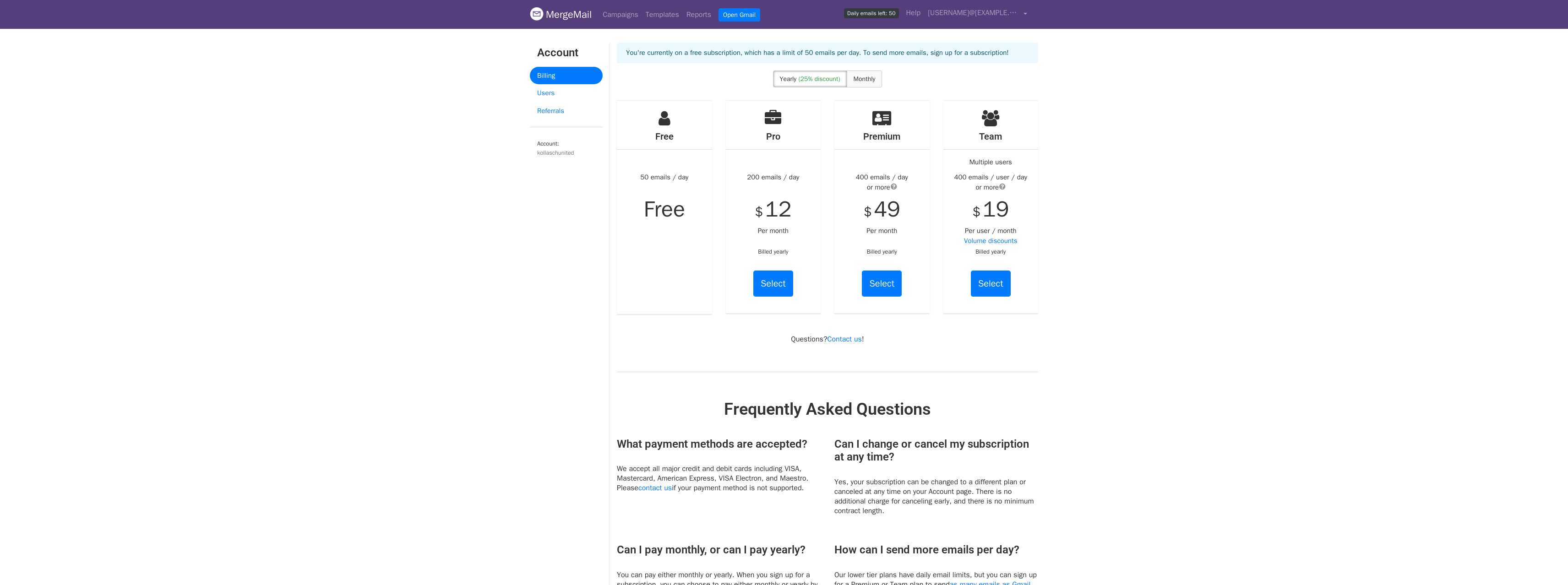 click on "Monthly" at bounding box center [865, 79] 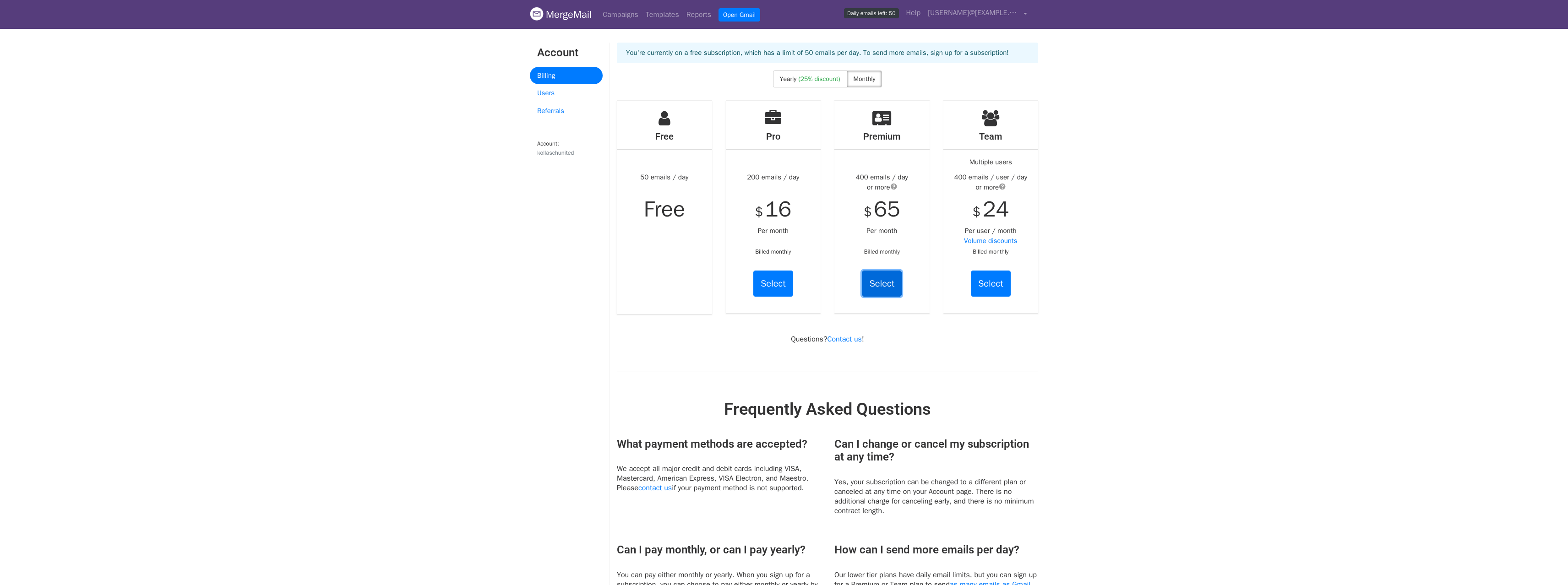 click on "Select" at bounding box center [882, 283] 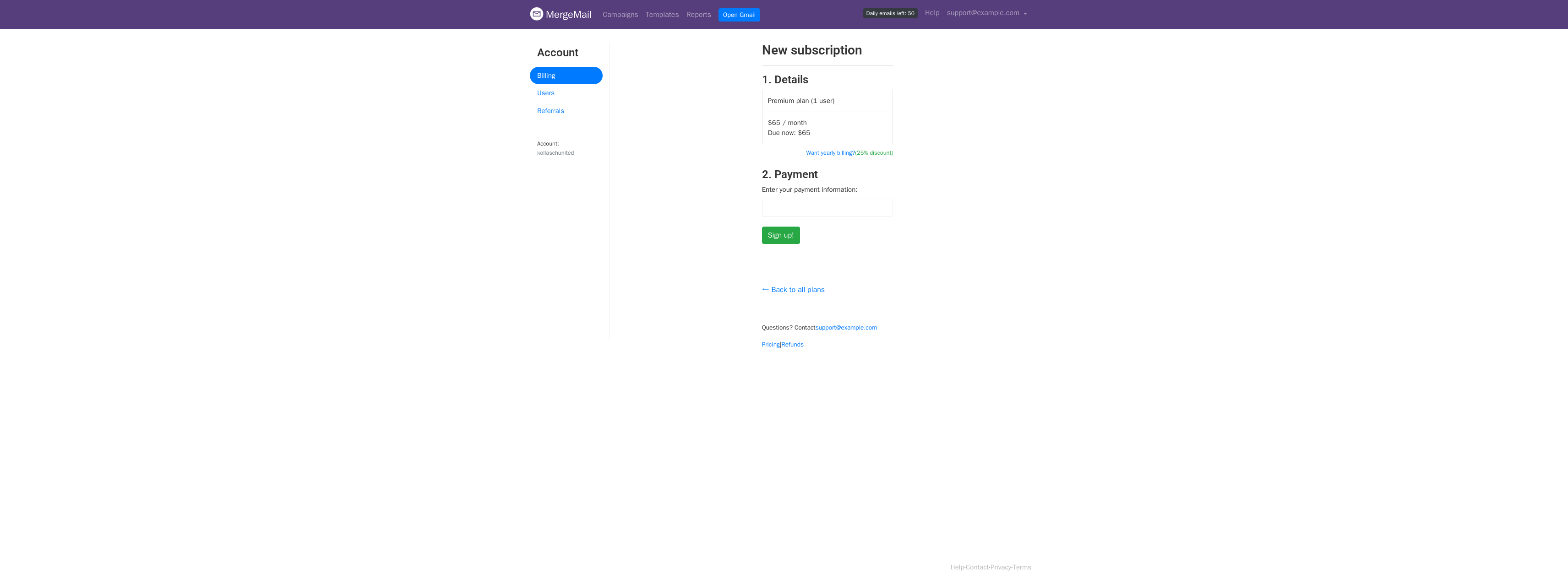 scroll, scrollTop: 0, scrollLeft: 0, axis: both 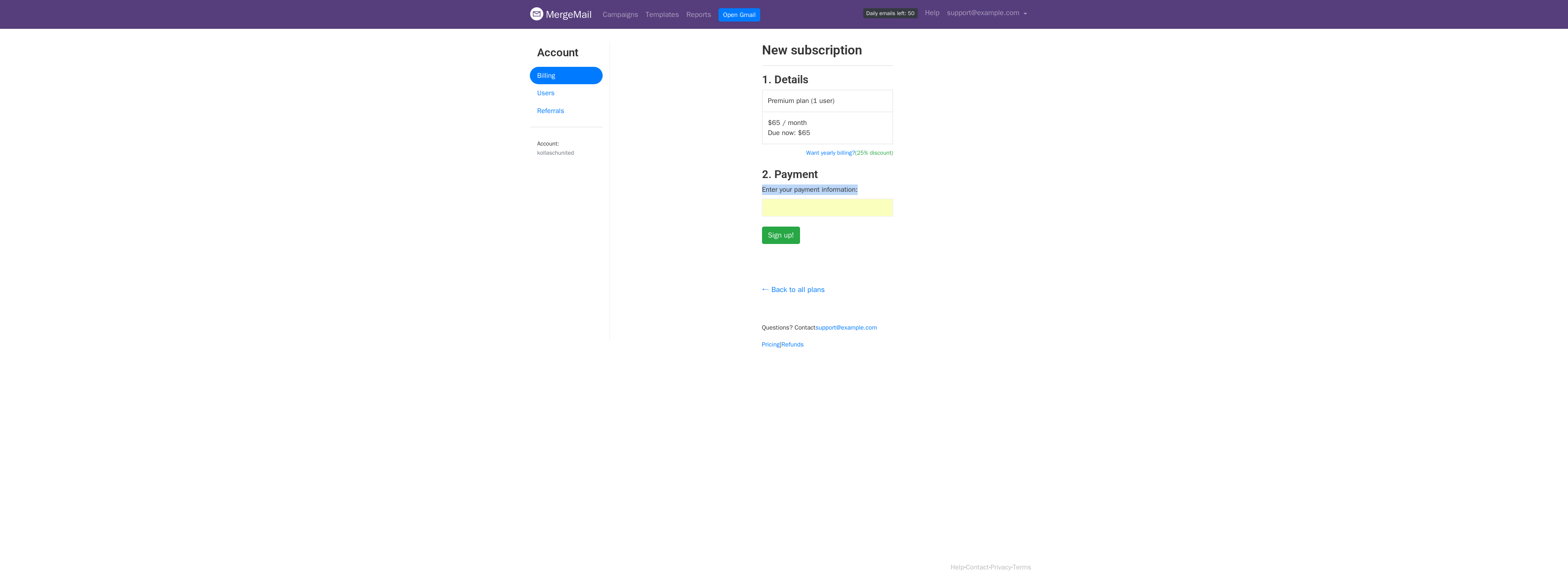 click on "New subscription
1. Details
Premium
plan
(1 user)
$65 / month
Due now:
$ 65
Want yearly billing?
(25% discount)
2. Payment
Enter your payment information:
Sign up!" at bounding box center [828, 143] 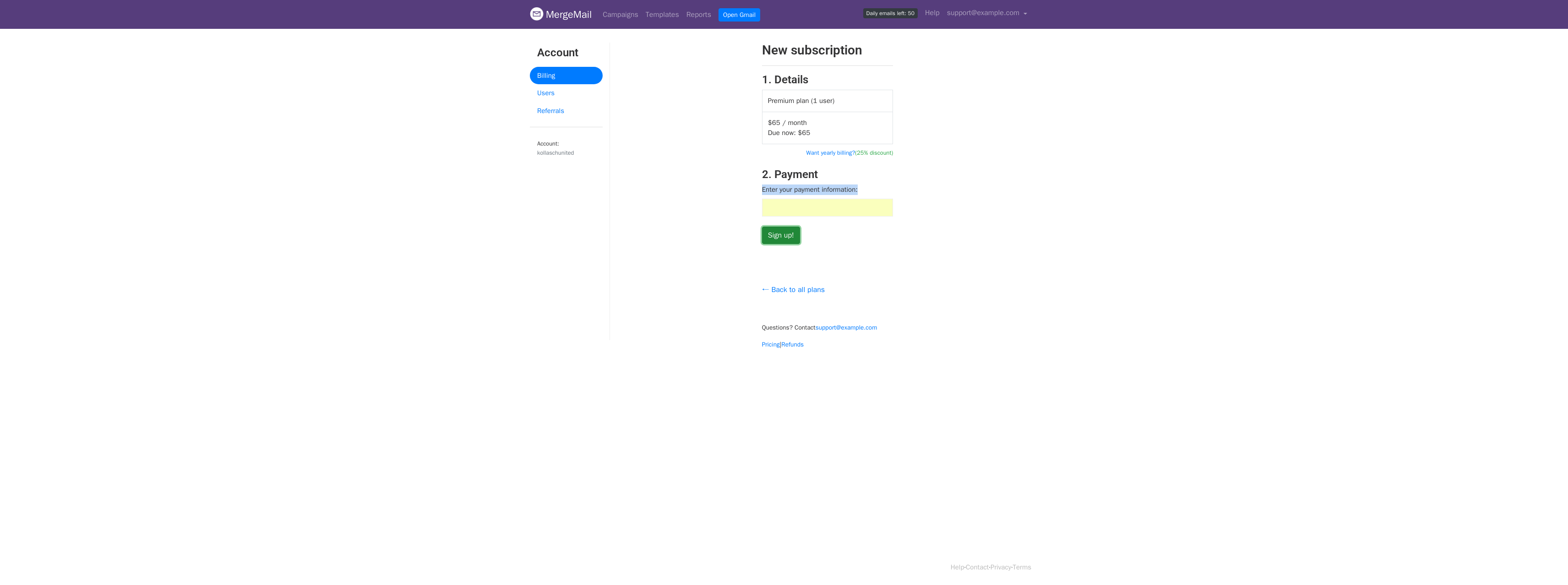 click on "Sign up!" at bounding box center [781, 235] 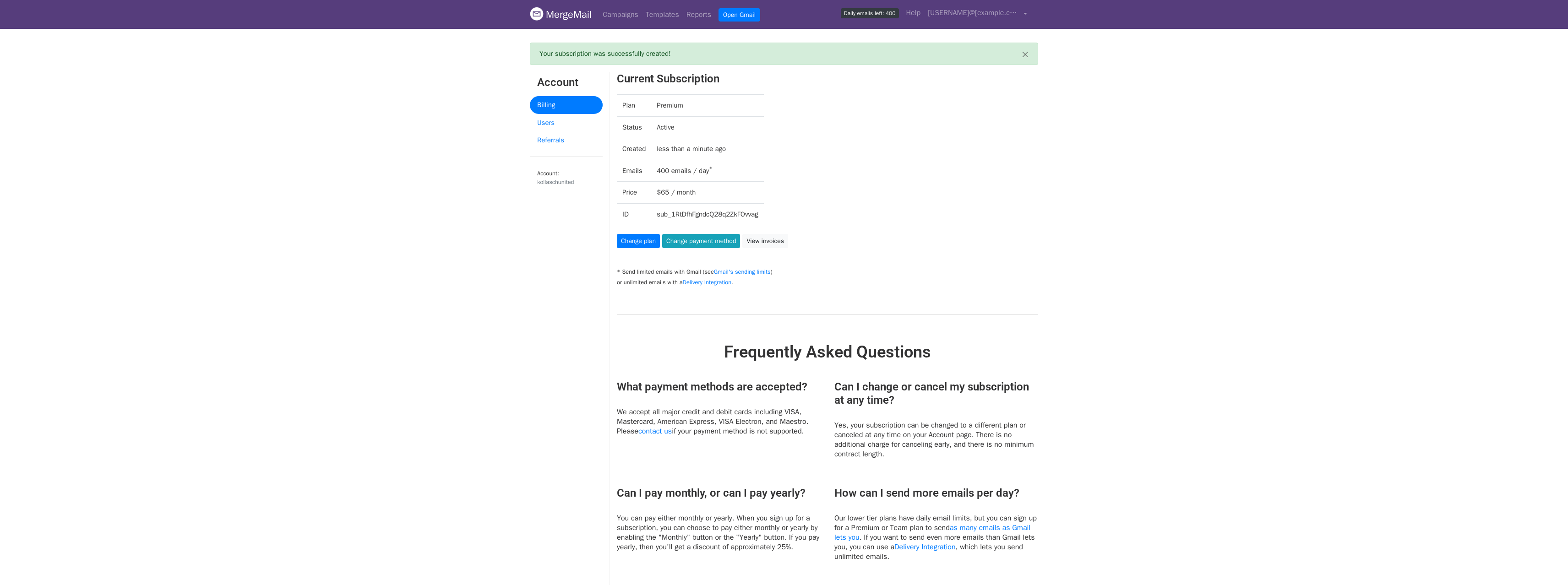scroll, scrollTop: 0, scrollLeft: 0, axis: both 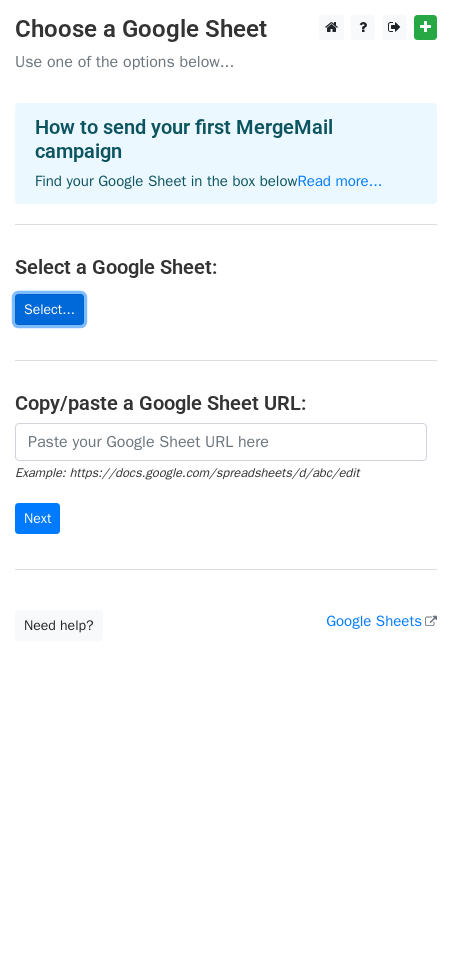 click on "Select..." at bounding box center (49, 309) 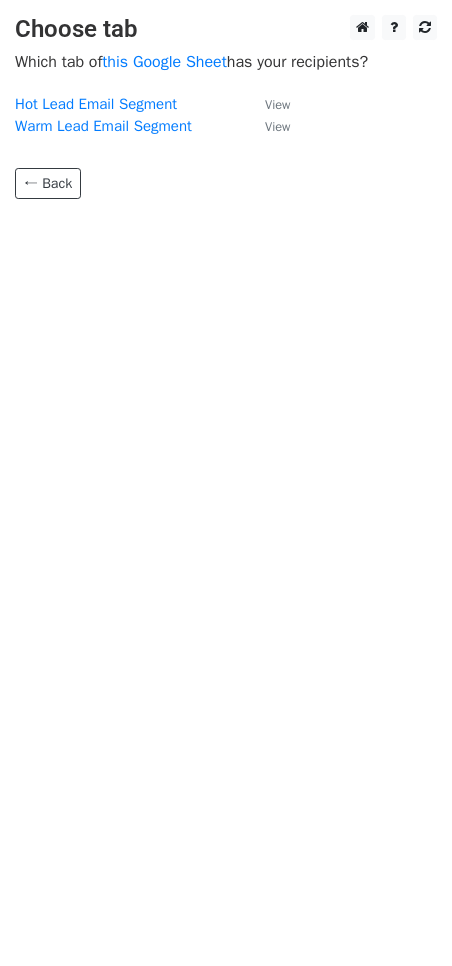 scroll, scrollTop: 0, scrollLeft: 0, axis: both 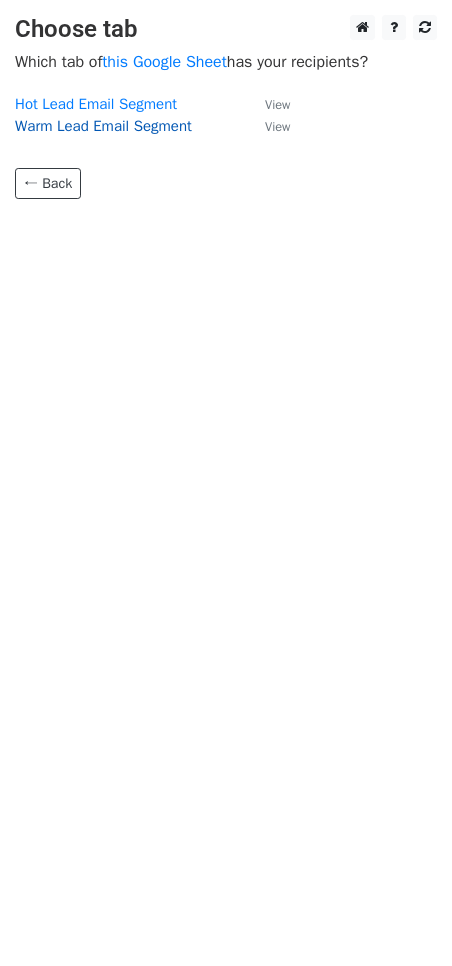 click on "Warm Lead Email Segment" at bounding box center [103, 126] 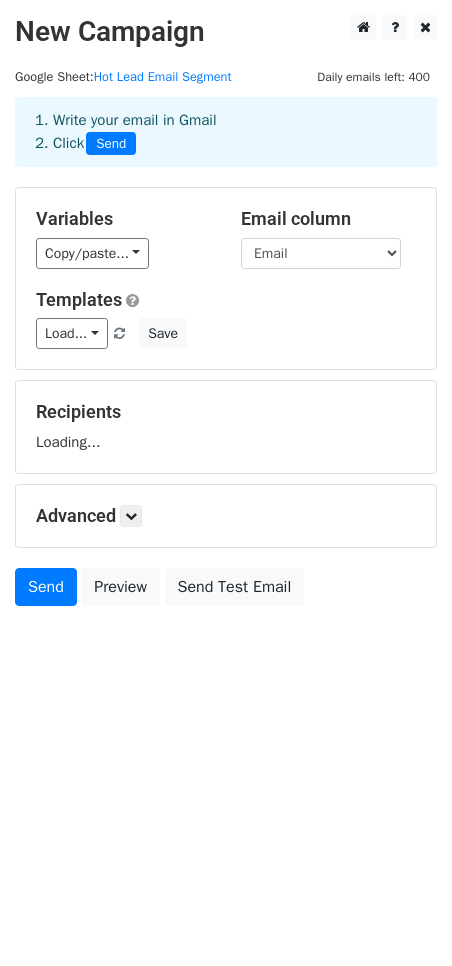scroll, scrollTop: 0, scrollLeft: 0, axis: both 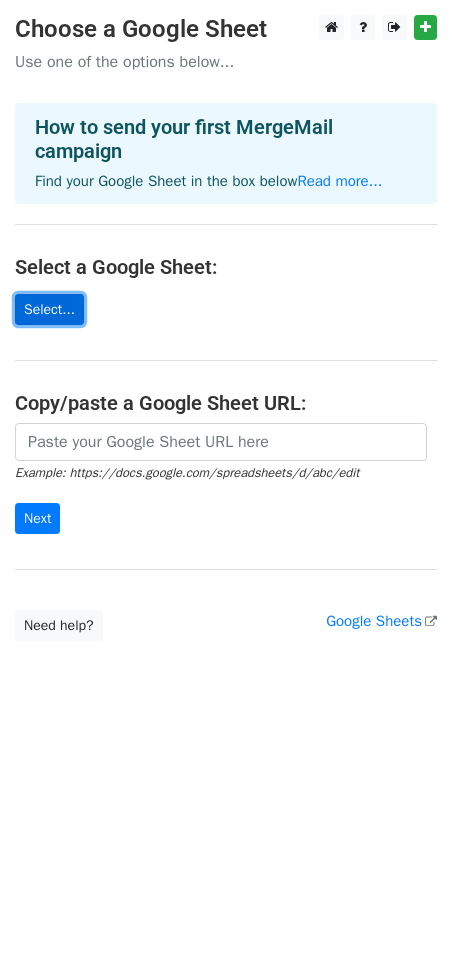 click on "Select..." at bounding box center [49, 309] 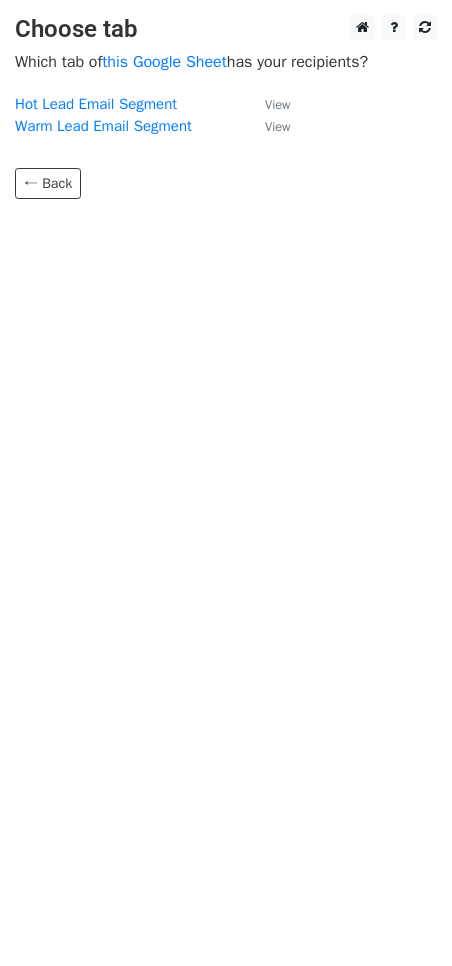 scroll, scrollTop: 0, scrollLeft: 0, axis: both 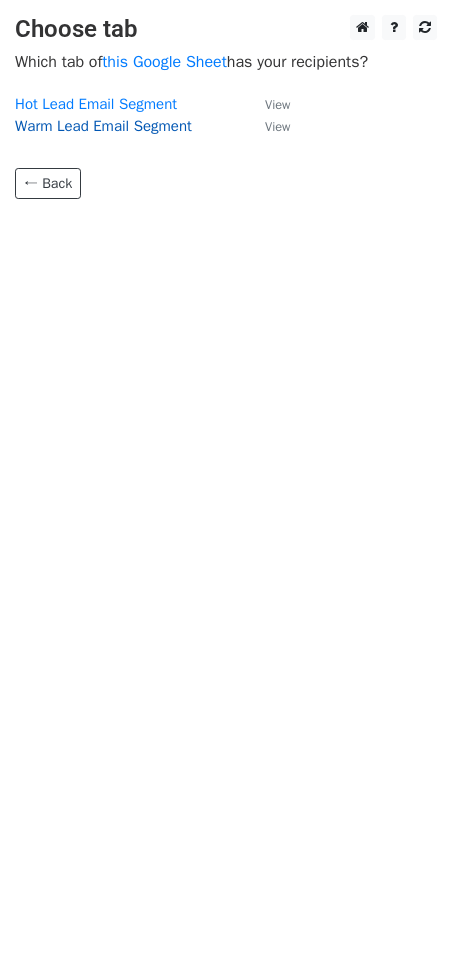 click on "Warm Lead Email Segment" at bounding box center [103, 126] 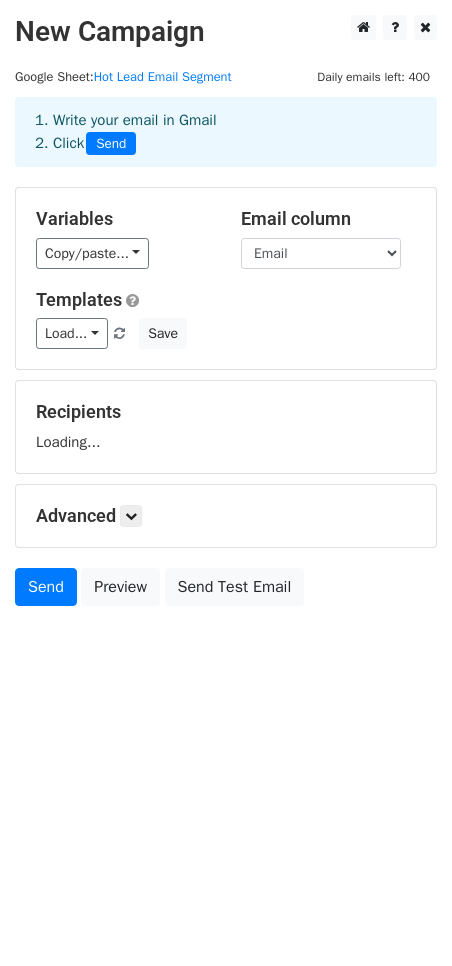 scroll, scrollTop: 0, scrollLeft: 0, axis: both 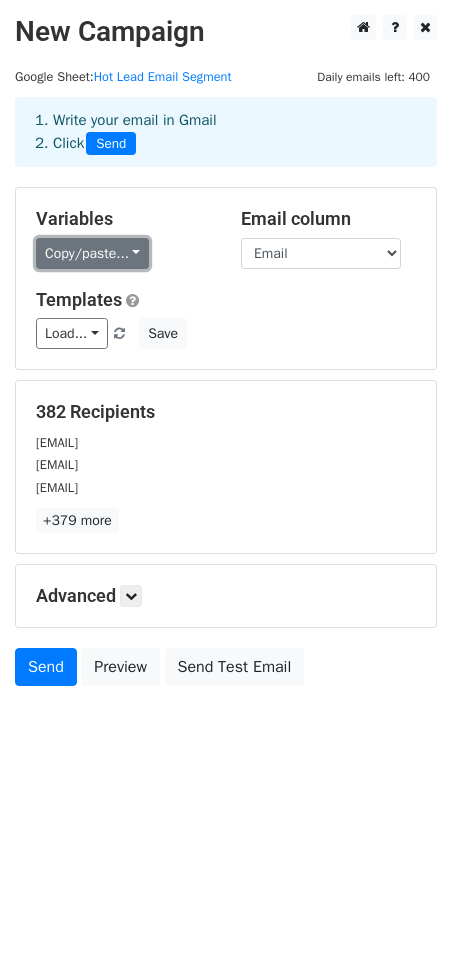 click on "Copy/paste..." at bounding box center (92, 253) 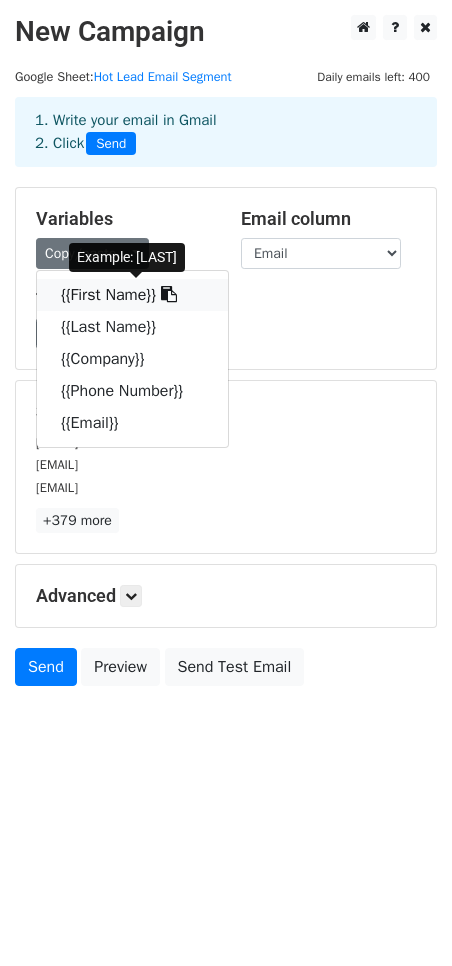 click on "{{First Name}}" at bounding box center (132, 295) 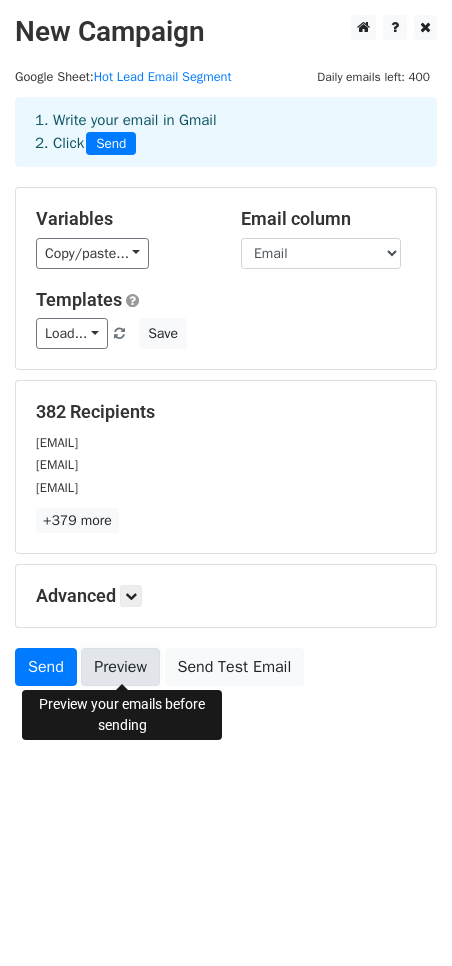 click on "Preview" at bounding box center [120, 667] 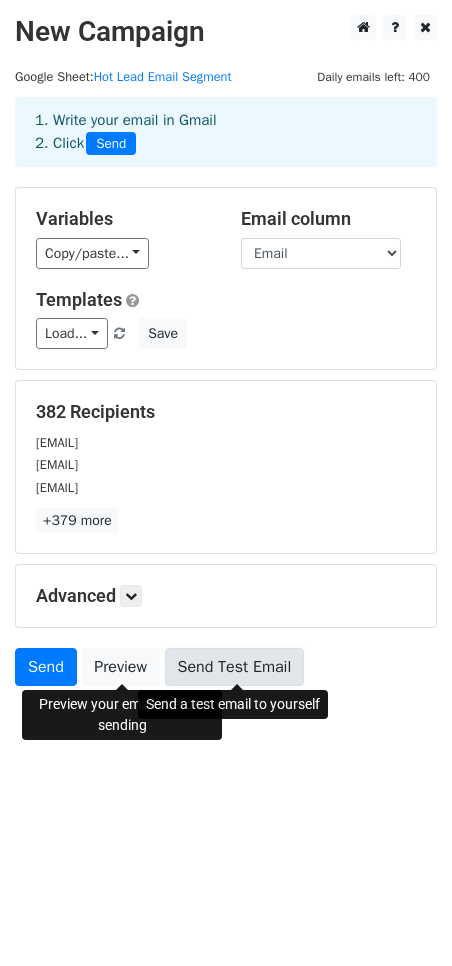 click on "Send Test Email" at bounding box center (235, 667) 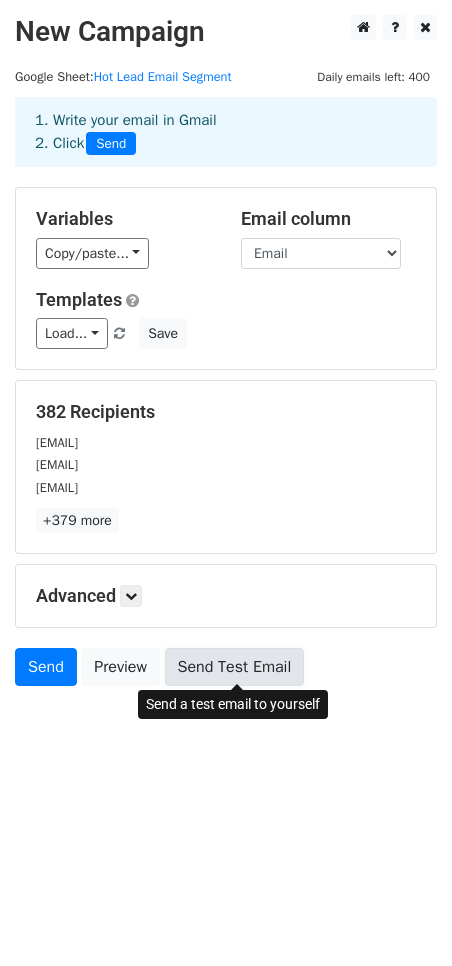 click on "Send Test Email" at bounding box center (235, 667) 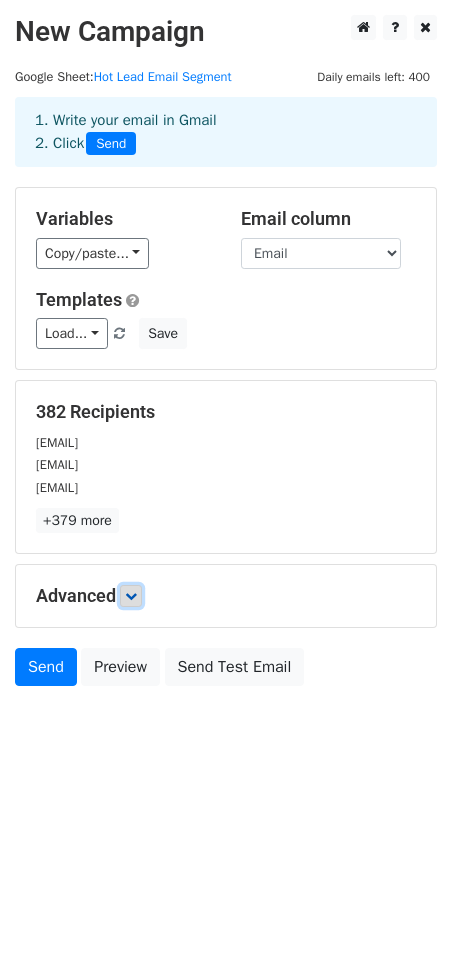 click at bounding box center [131, 596] 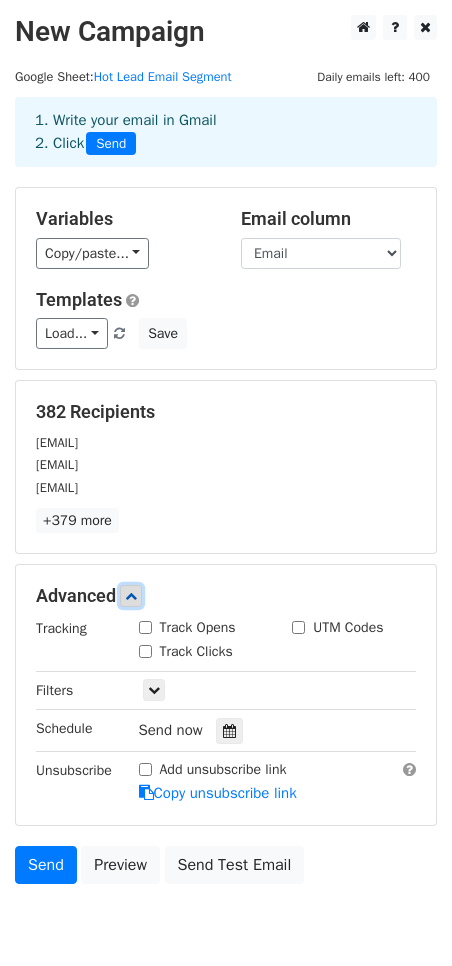 click at bounding box center [131, 596] 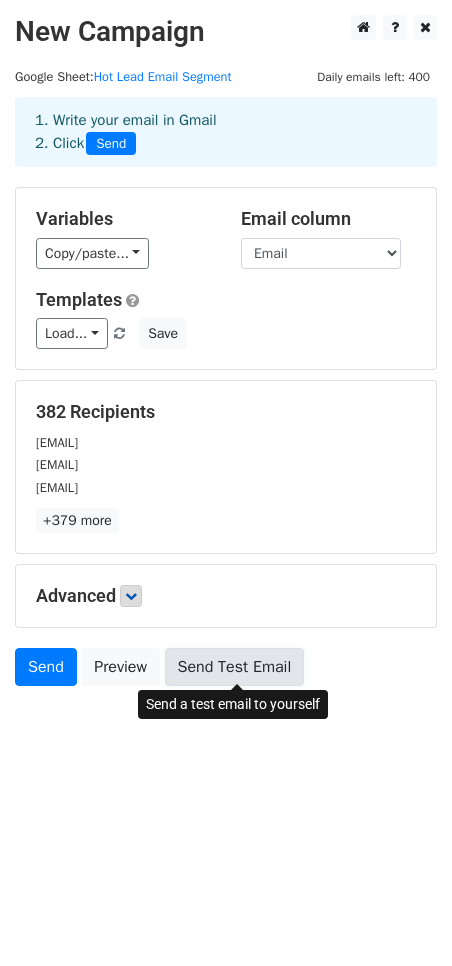 click on "Send Test Email" at bounding box center (235, 667) 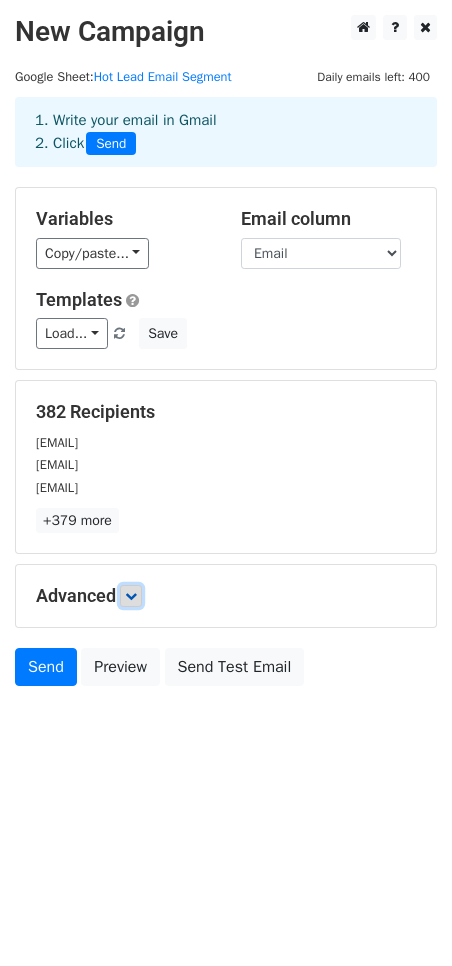 click at bounding box center (131, 596) 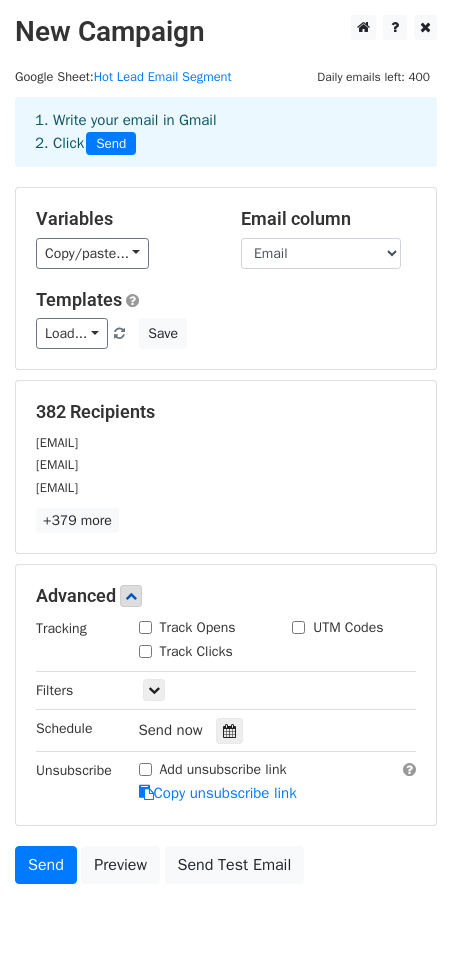 click on "Track Opens" at bounding box center [145, 627] 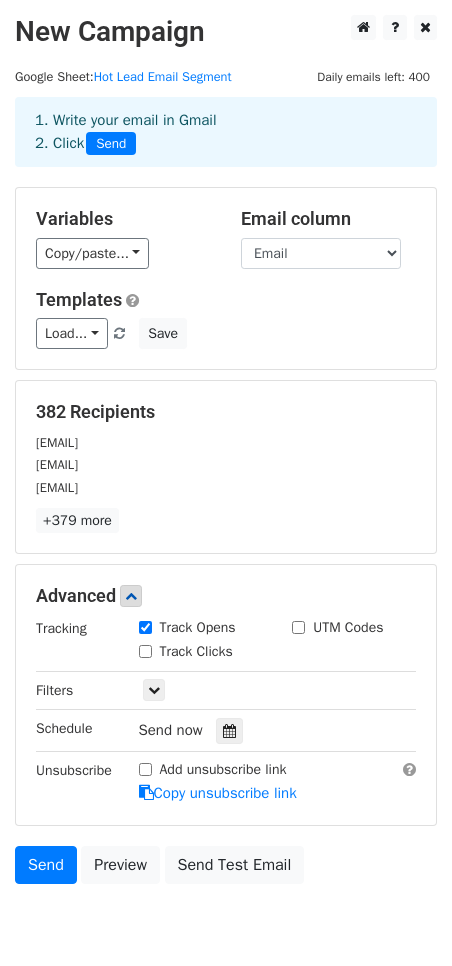 click on "Track Clicks" at bounding box center (145, 651) 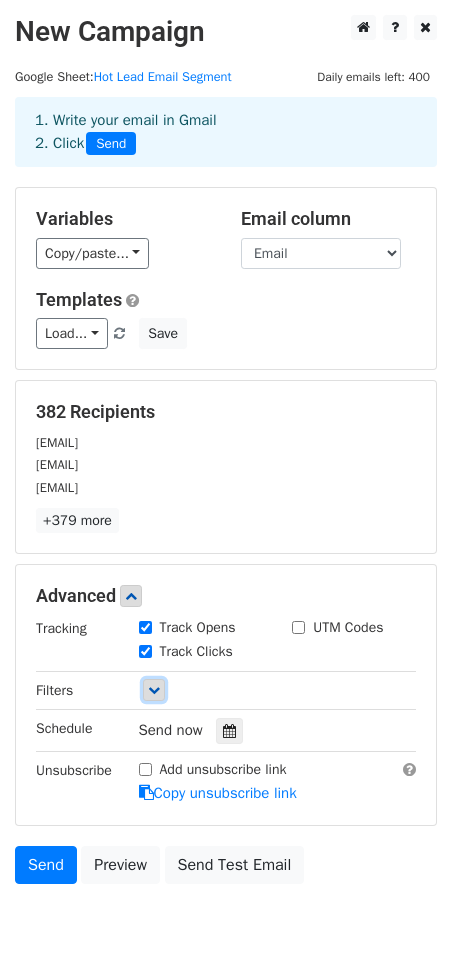 click at bounding box center [154, 690] 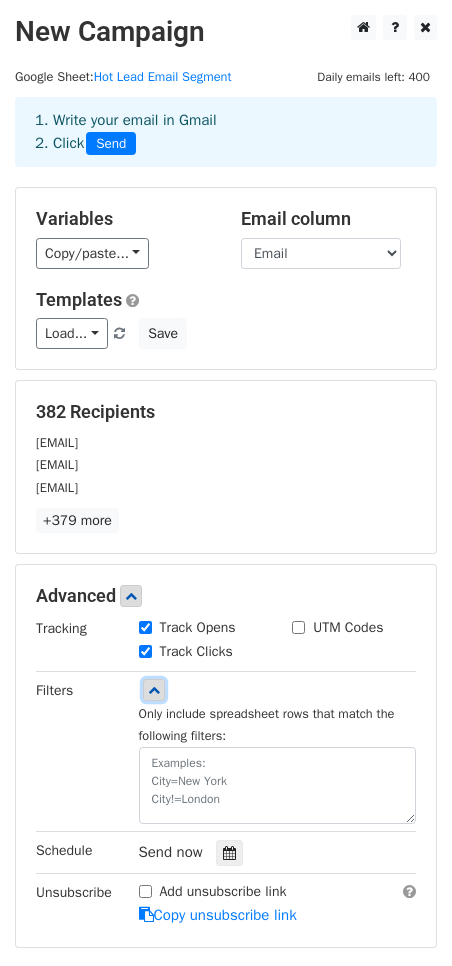 click at bounding box center (154, 690) 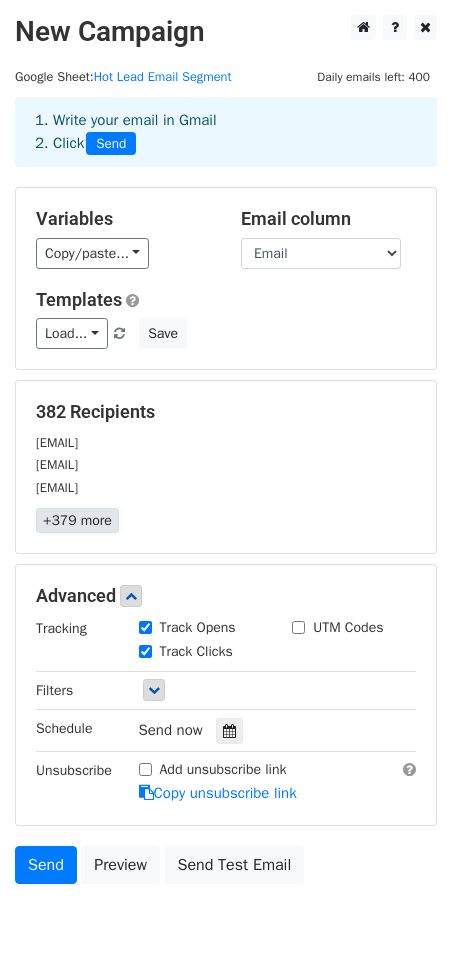 click on "+379 more" at bounding box center [77, 520] 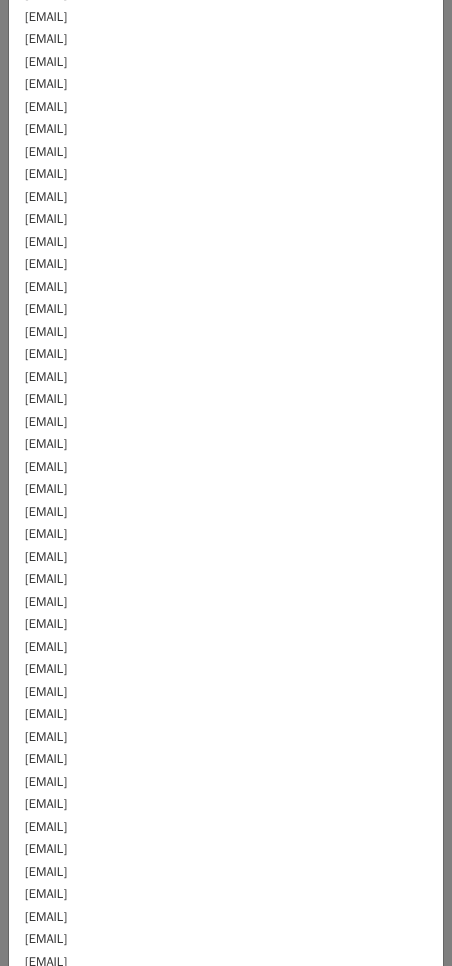 scroll, scrollTop: 4241, scrollLeft: 0, axis: vertical 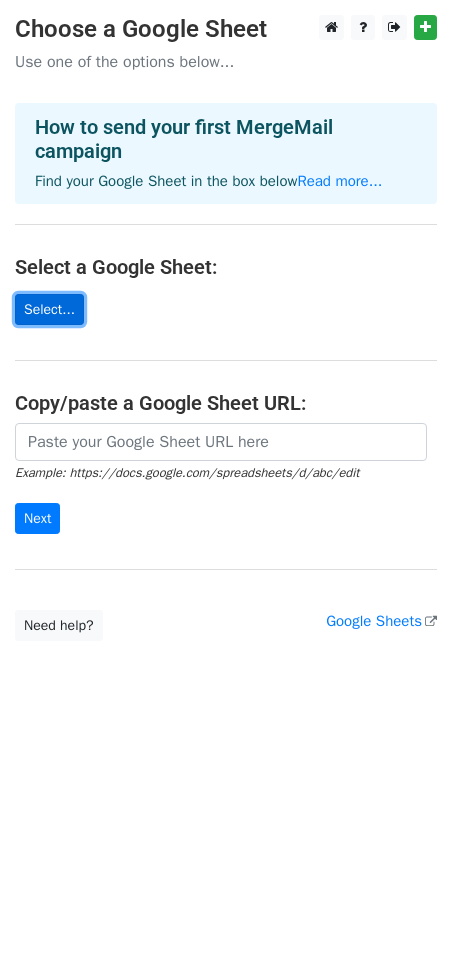 click on "Select..." at bounding box center (49, 309) 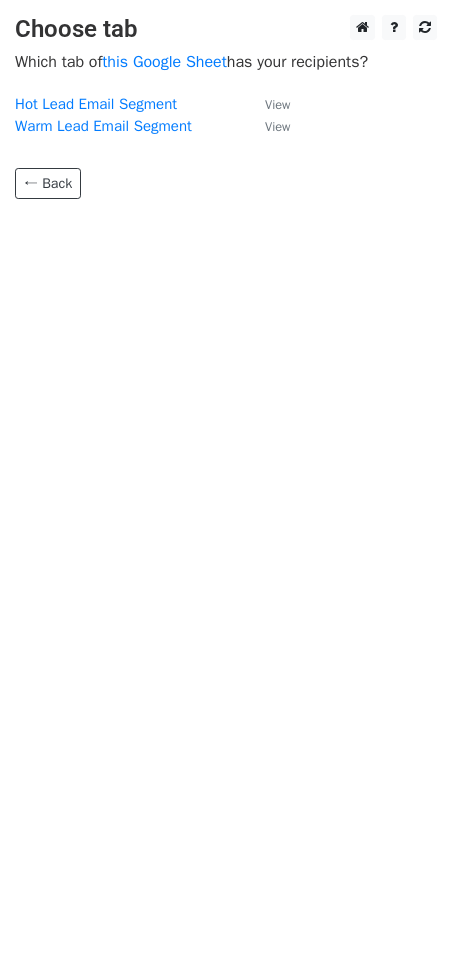 scroll, scrollTop: 0, scrollLeft: 0, axis: both 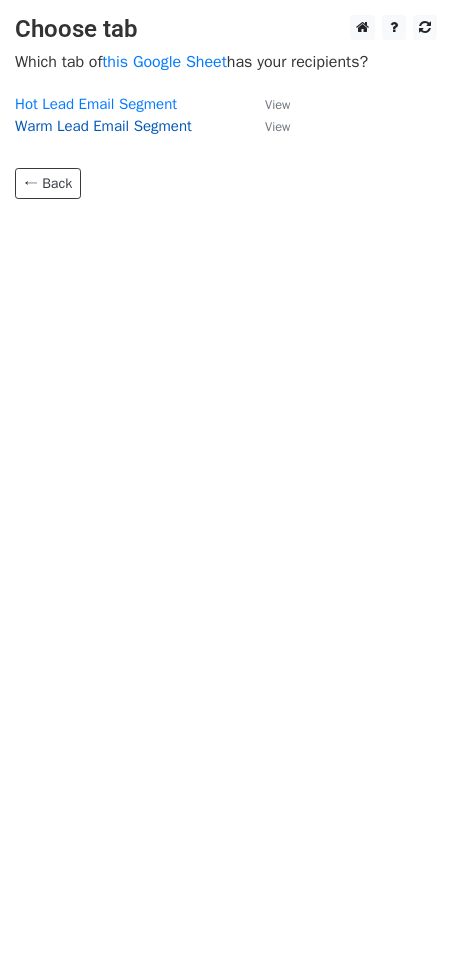 click on "Warm Lead Email Segment" at bounding box center (103, 126) 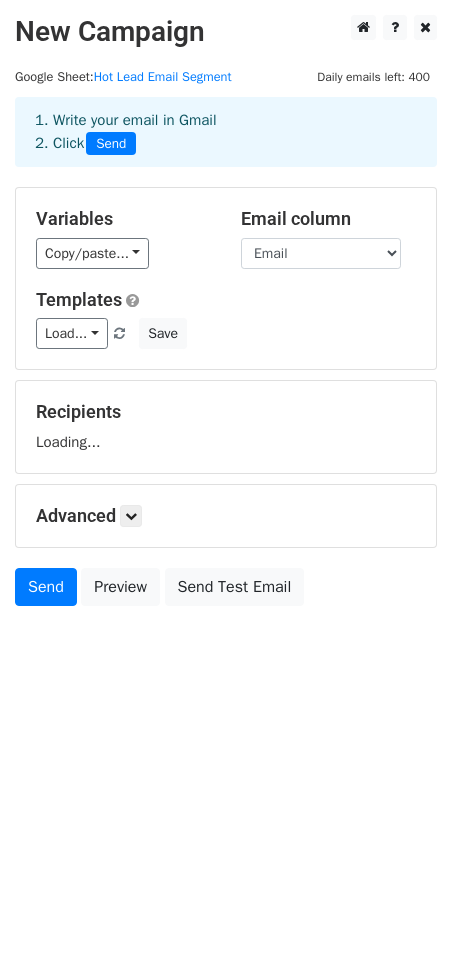 scroll, scrollTop: 0, scrollLeft: 0, axis: both 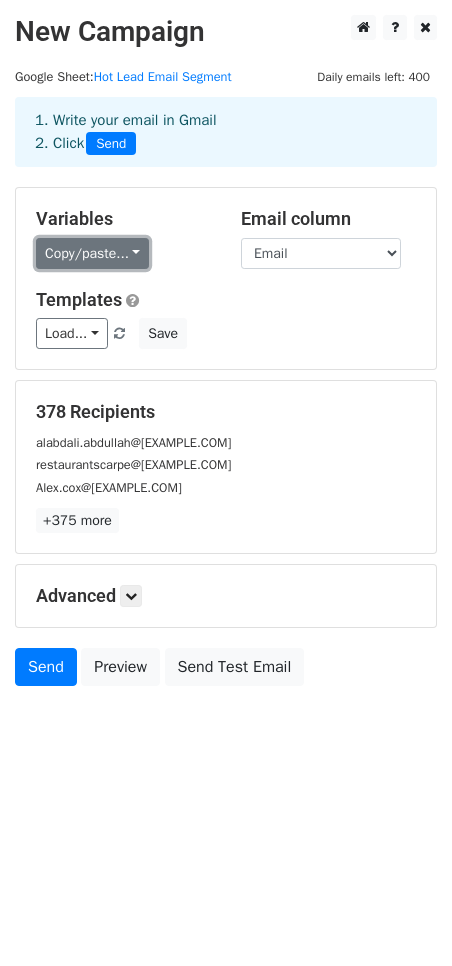 click on "Copy/paste..." at bounding box center (92, 253) 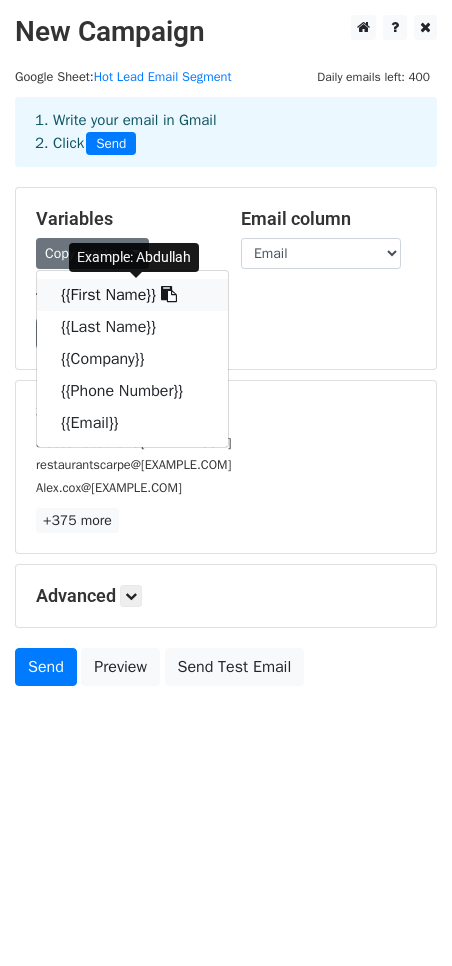 click on "{{First Name}}" at bounding box center [132, 295] 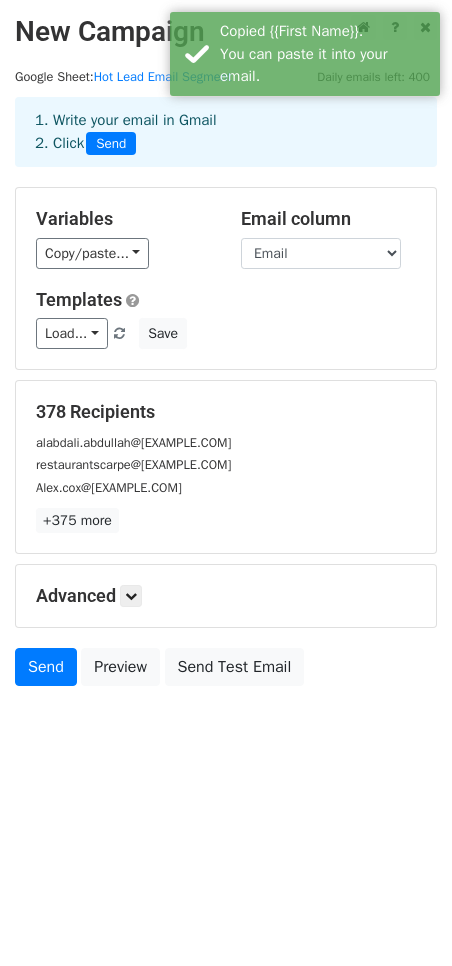click on "Load...
Webinar Invitation
Order Confirmation
Trial Expiration Warning
Newsletter
Event Invitation
Appointment Confirmation
Customer Feedback
Product Launch
Follow-up Email
Welcome Email
Save" at bounding box center [226, 333] 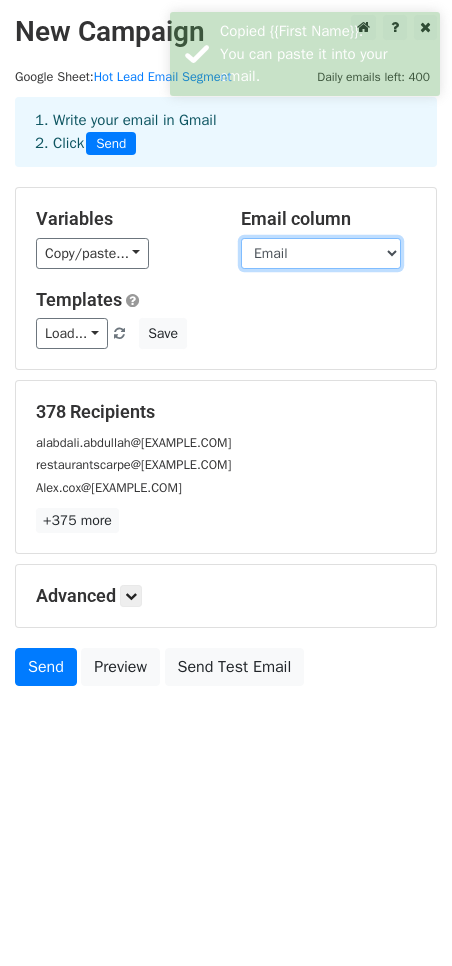 click on "First Name
Last Name
Company
Phone Number
Email" at bounding box center (321, 253) 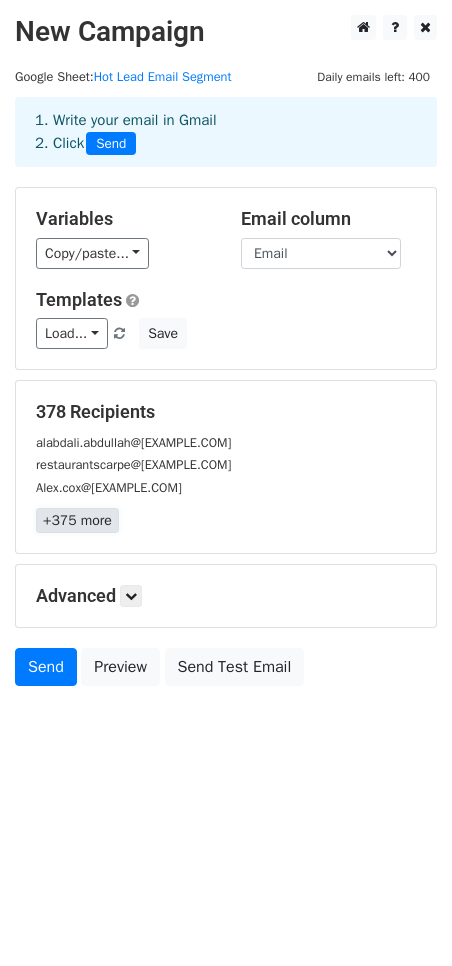 click on "+375 more" at bounding box center [77, 520] 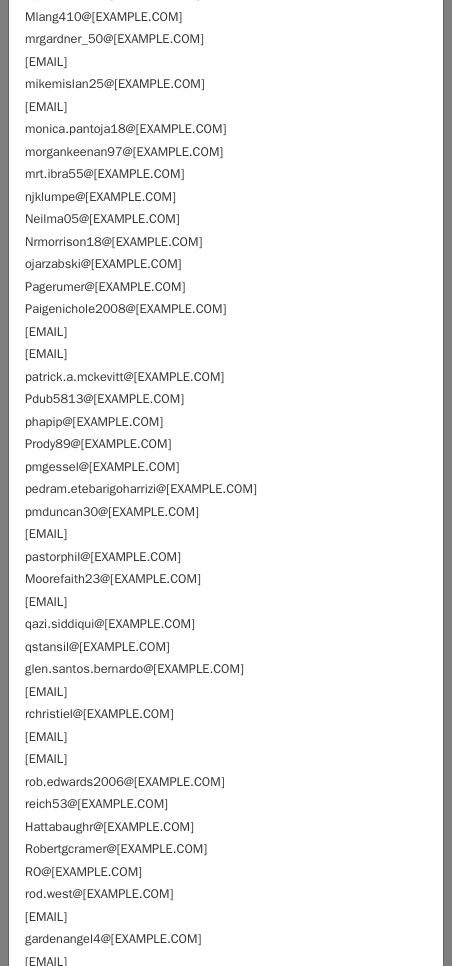scroll, scrollTop: 6173, scrollLeft: 0, axis: vertical 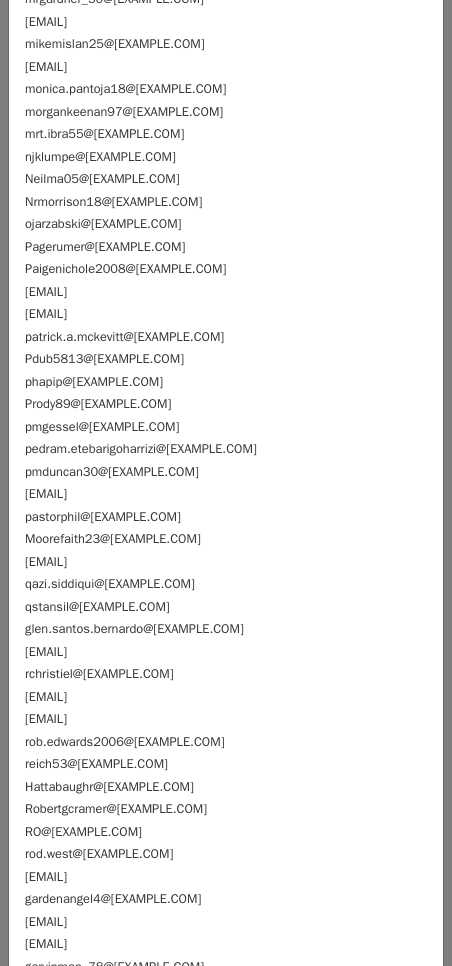 click on "phapip@wi.rr.com" at bounding box center [94, 382] 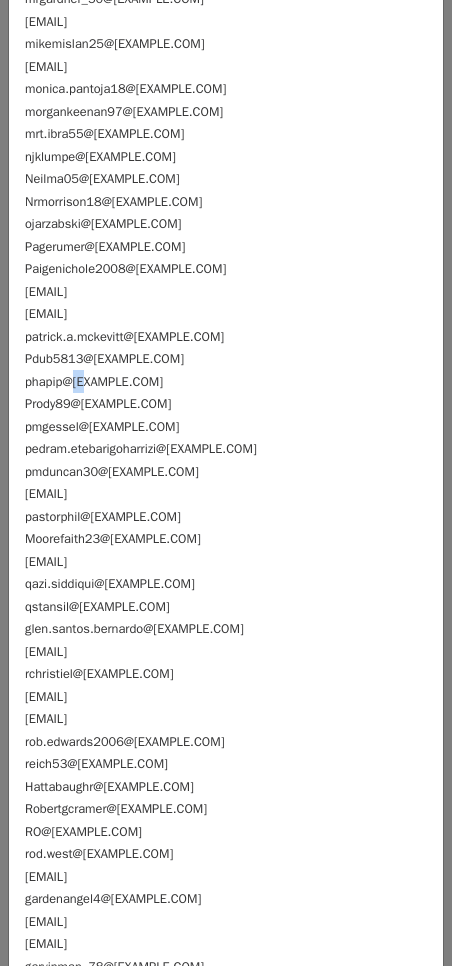 click on "phapip@wi.rr.com" at bounding box center (94, 382) 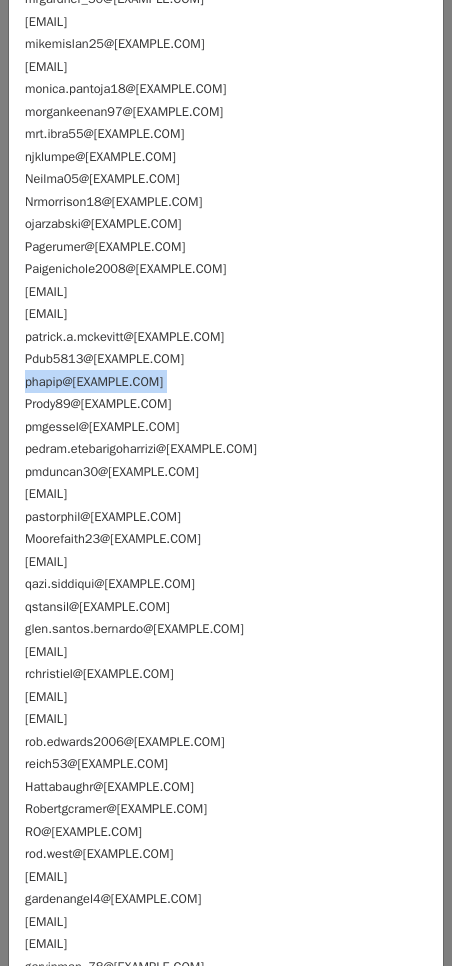 click on "phapip@wi.rr.com" at bounding box center (94, 382) 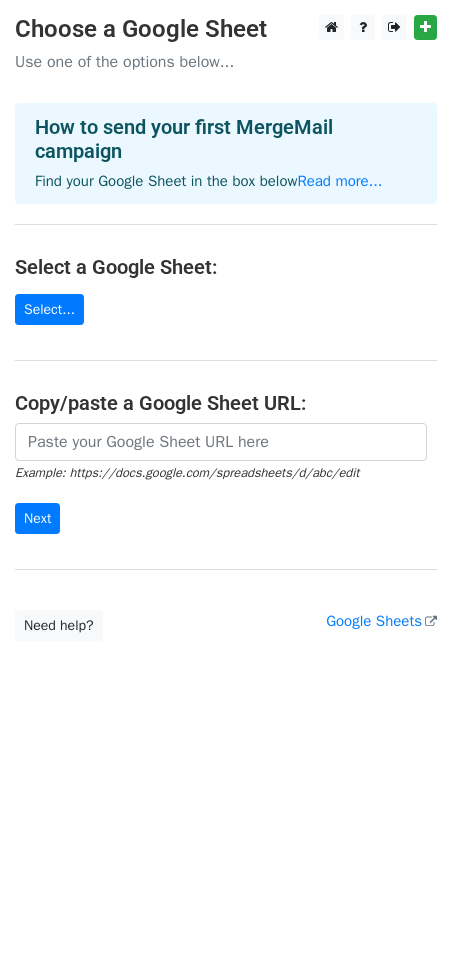 scroll, scrollTop: 0, scrollLeft: 0, axis: both 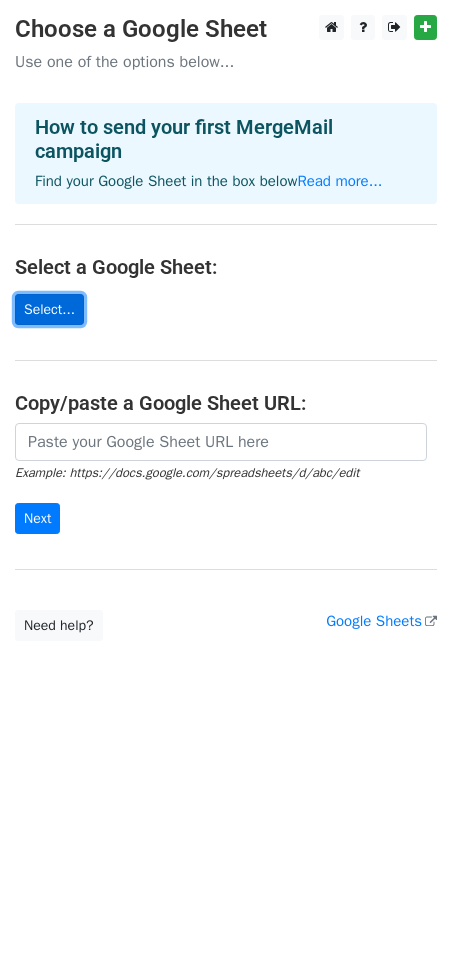 click on "Select..." at bounding box center [49, 309] 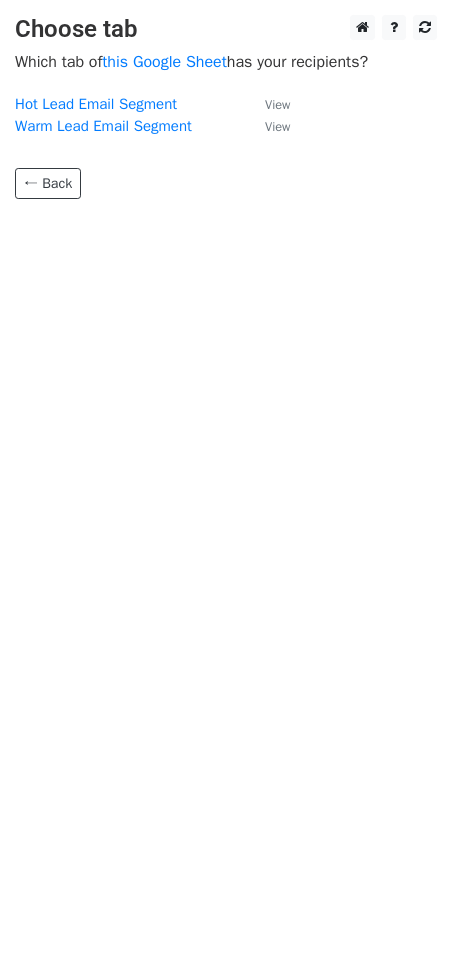 scroll, scrollTop: 0, scrollLeft: 0, axis: both 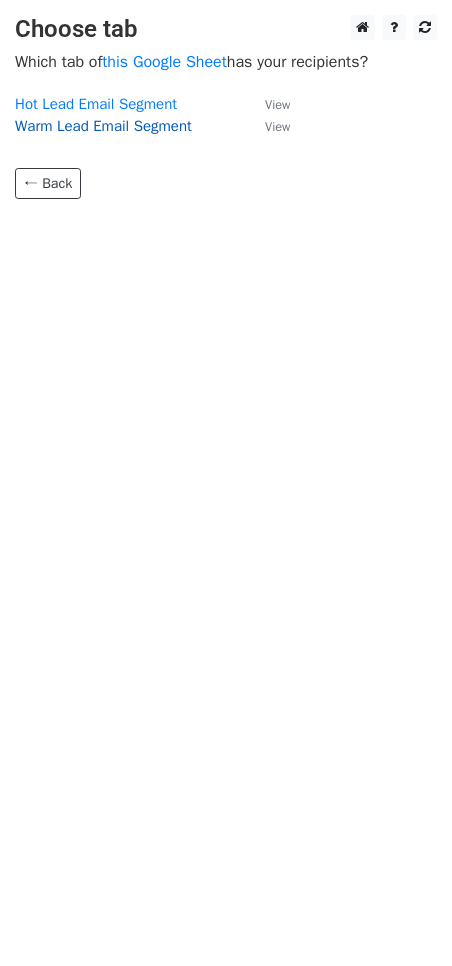 click on "Warm Lead Email Segment" at bounding box center [103, 126] 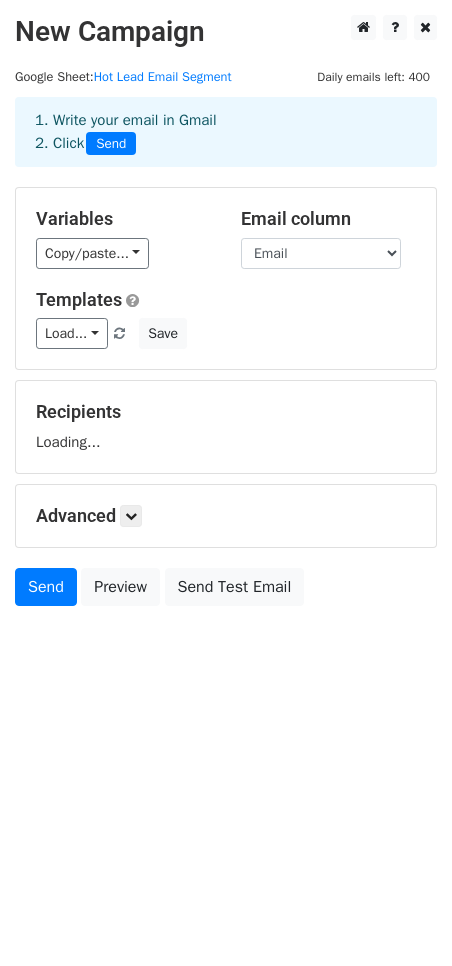 scroll, scrollTop: 0, scrollLeft: 0, axis: both 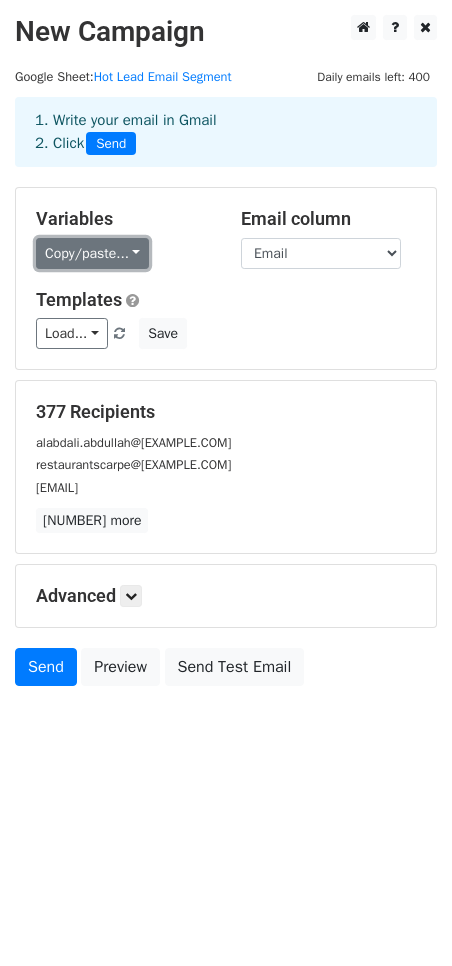 click on "Copy/paste..." at bounding box center (92, 253) 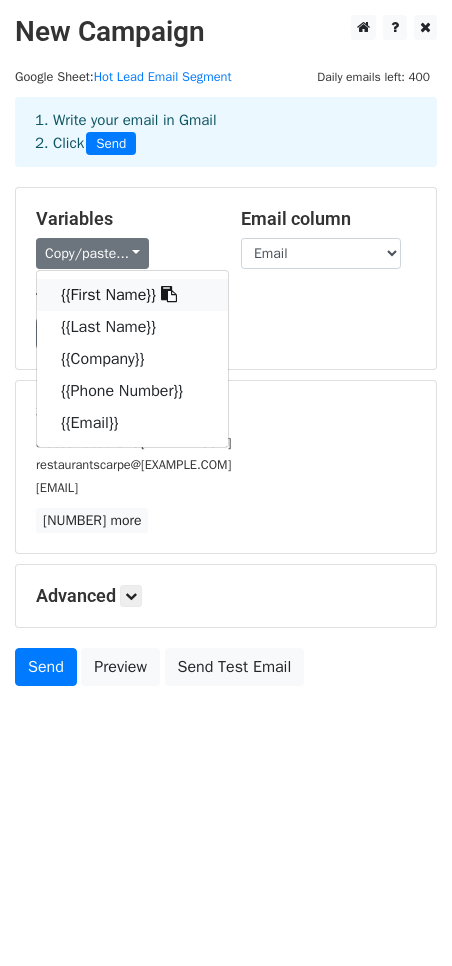 click on "{{First Name}}" at bounding box center (132, 295) 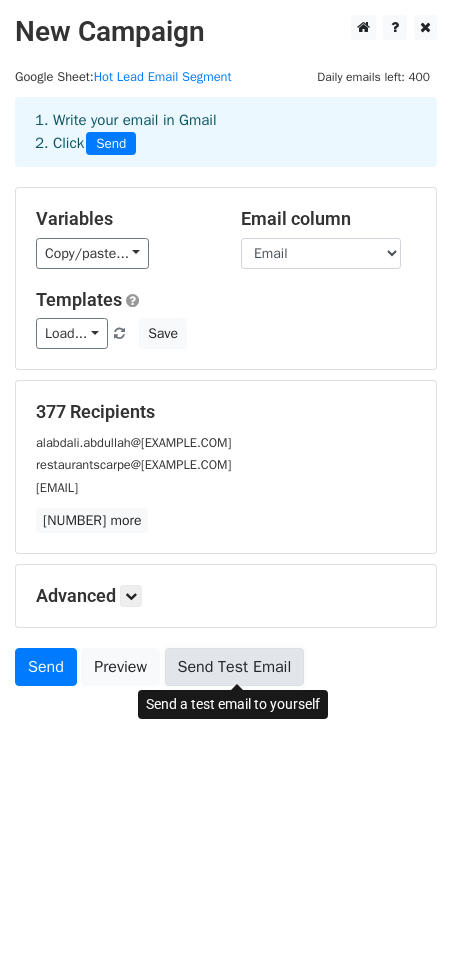 click on "Send Test Email" at bounding box center (235, 667) 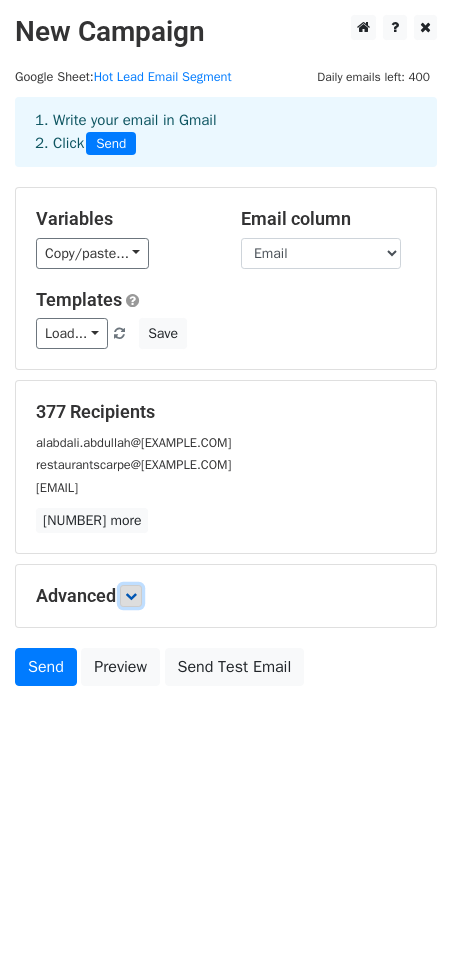 click at bounding box center (131, 596) 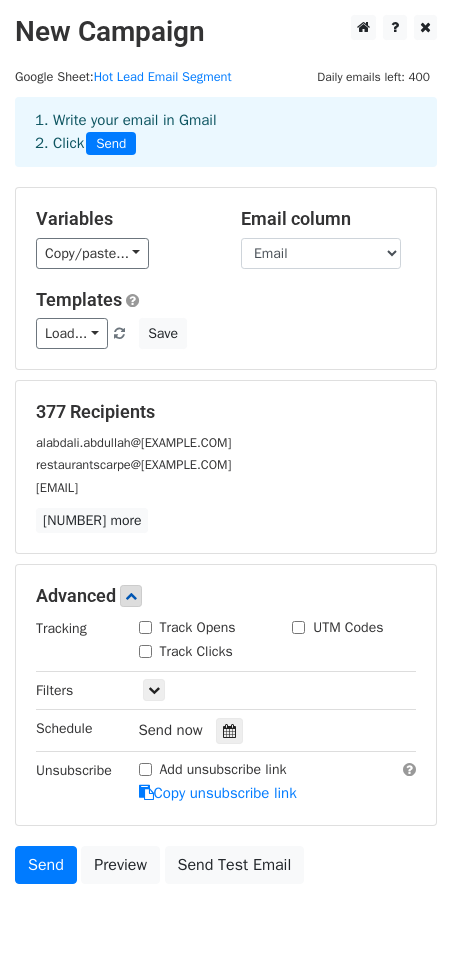 click on "Track Opens" at bounding box center [145, 627] 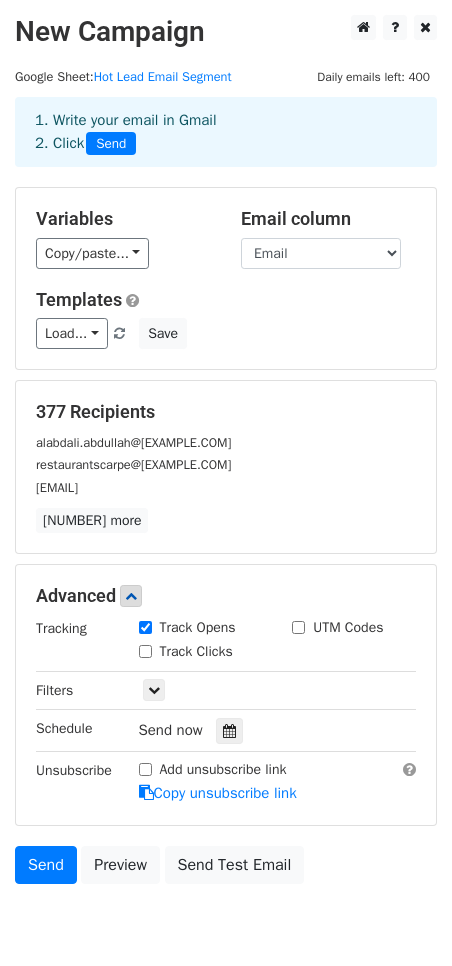 click on "Track Clicks" at bounding box center (145, 651) 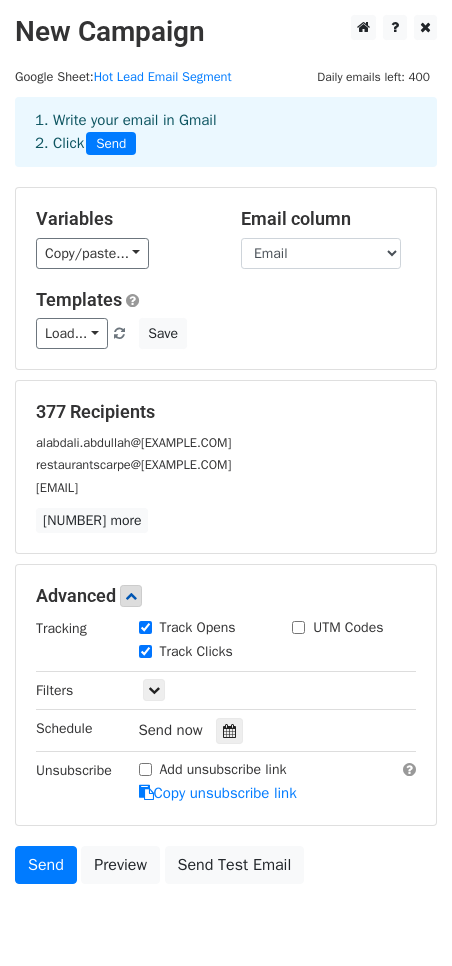click on "UTM Codes" at bounding box center [298, 627] 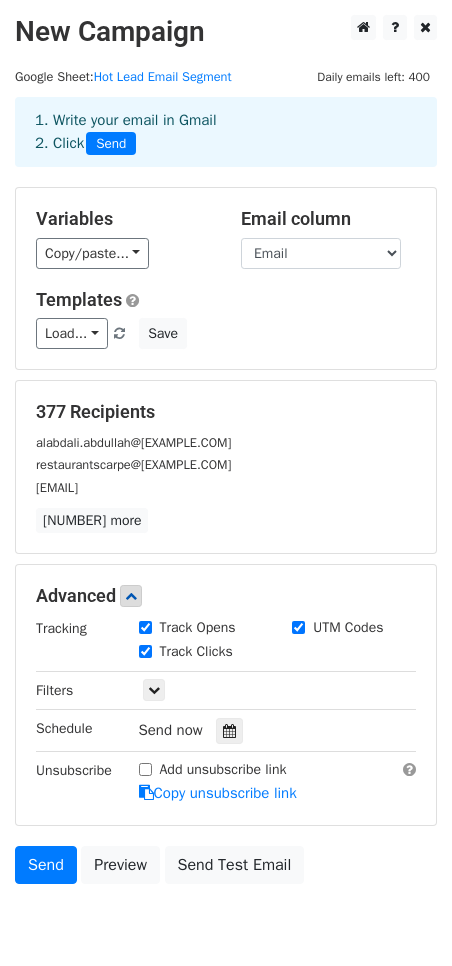 click on "UTM Codes" at bounding box center (298, 627) 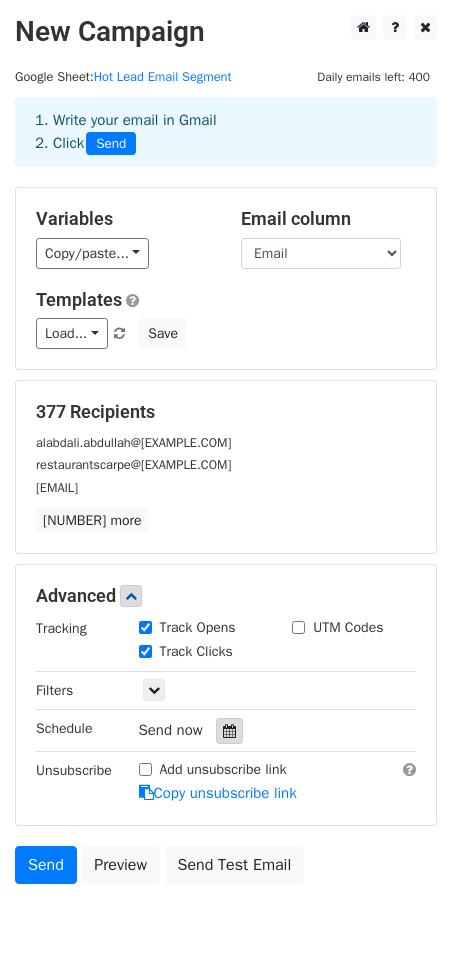 click at bounding box center (229, 731) 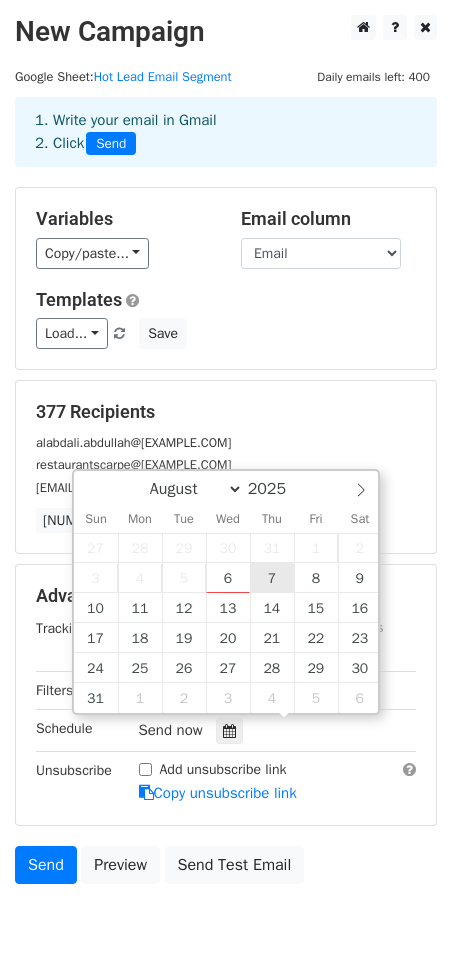 type on "2025-08-07 12:00" 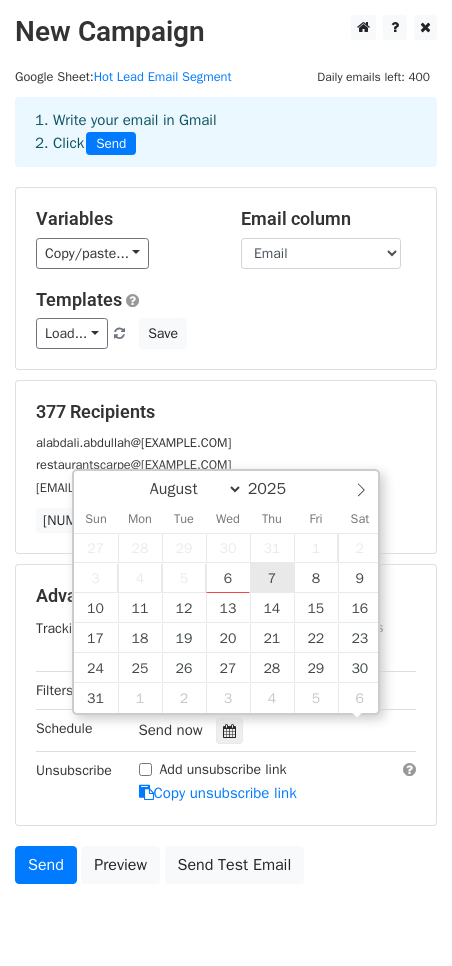 scroll, scrollTop: 0, scrollLeft: 0, axis: both 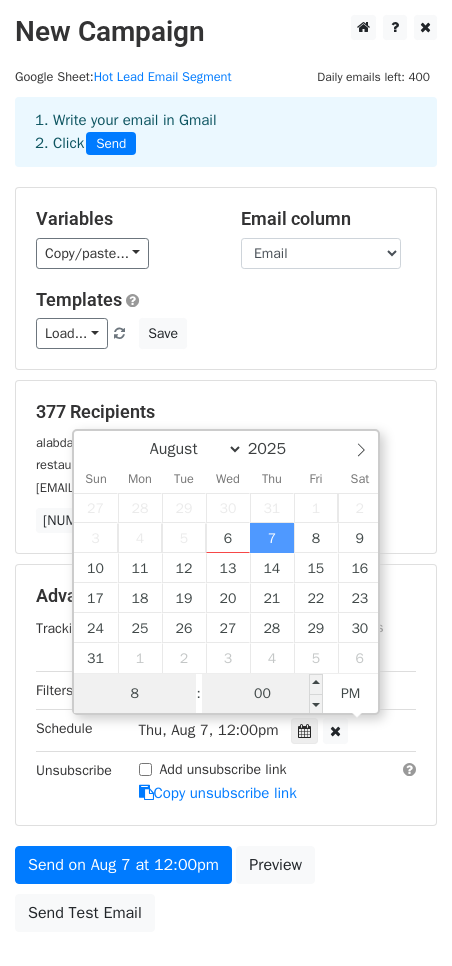 type on "8" 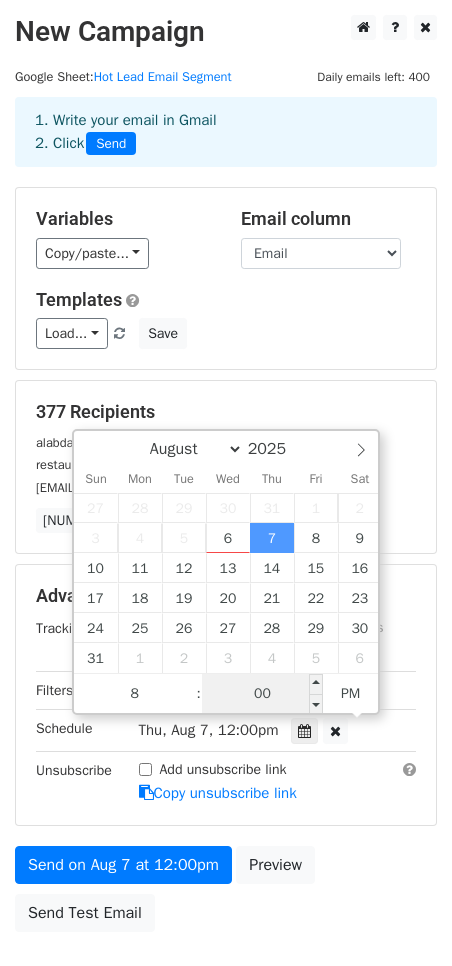 type on "2025-08-07 20:00" 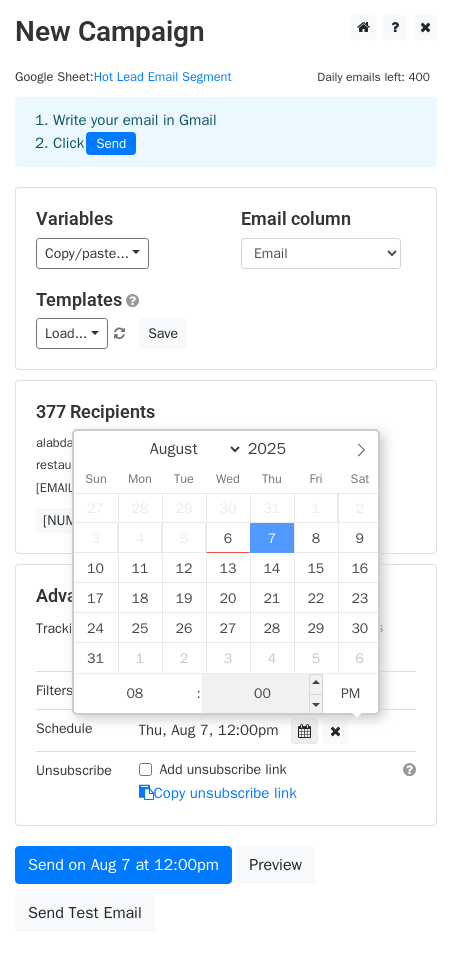 click on "00" at bounding box center [263, 694] 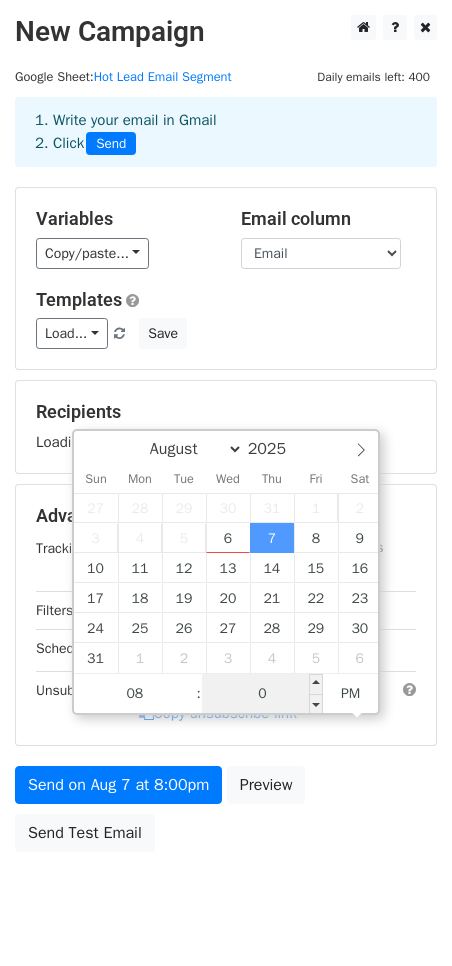 type on "07" 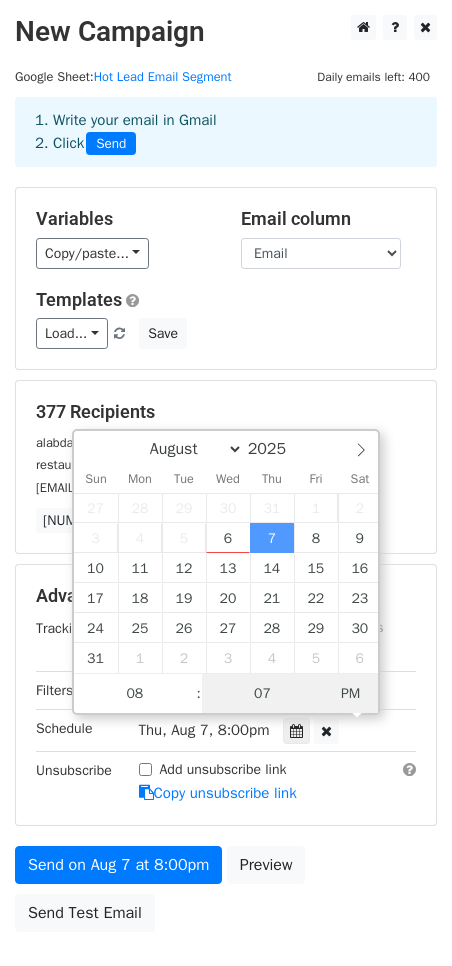 type on "2025-08-07 08:07" 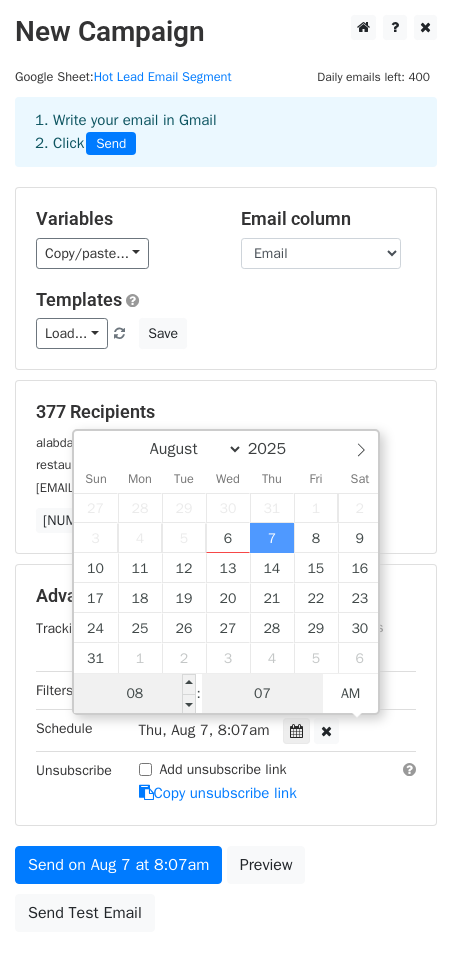 type on "07" 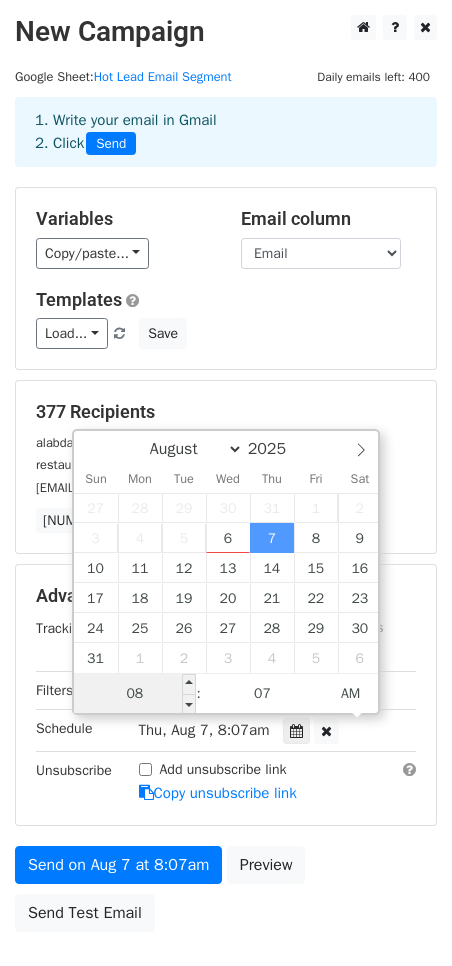 click on "08" at bounding box center [135, 694] 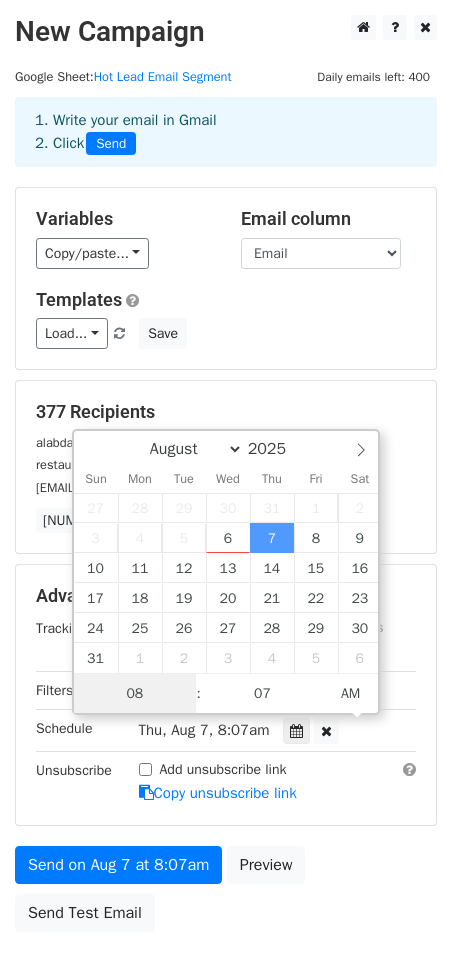 type on "9" 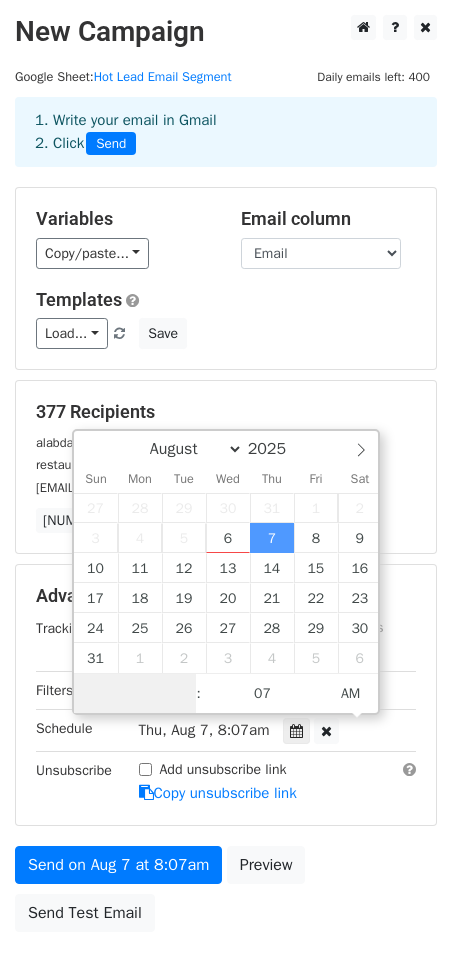 type on "8" 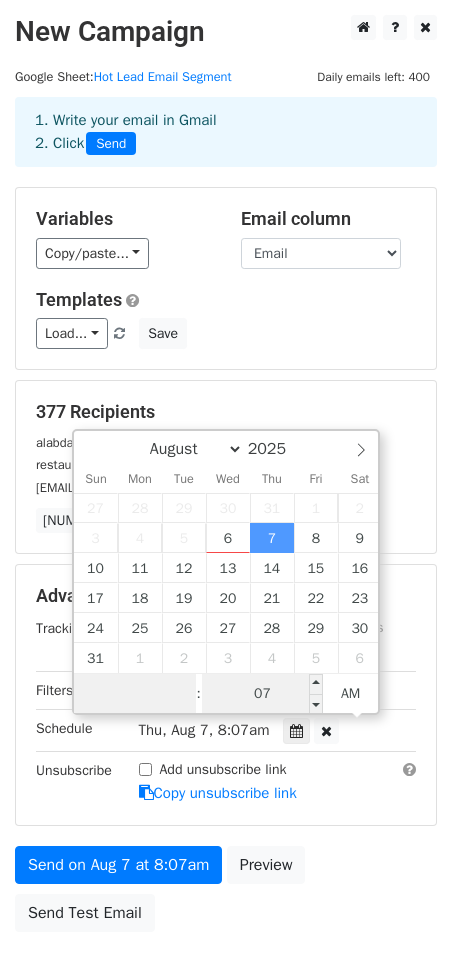 type on "9" 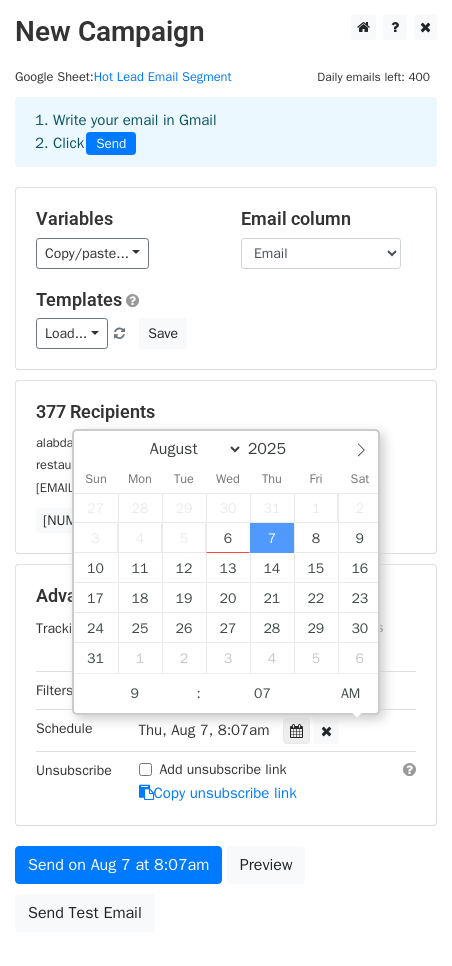 type on "2025-08-07 09:07" 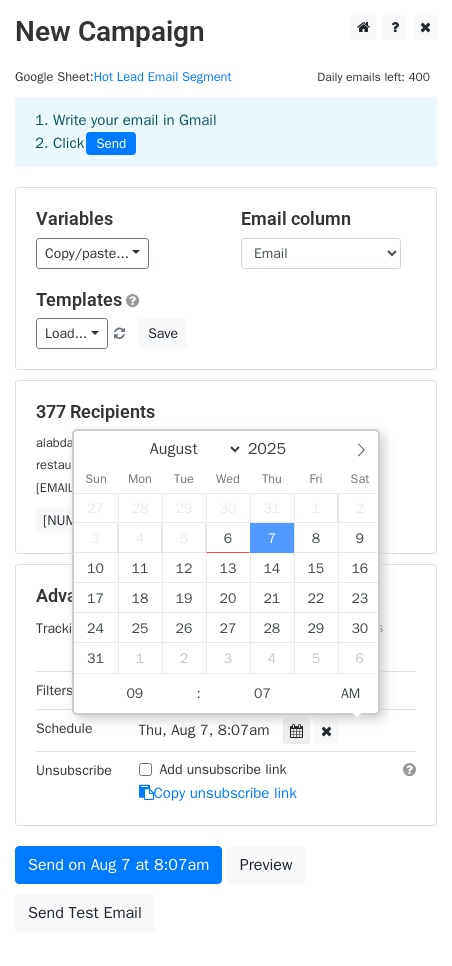 click on "Add unsubscribe link
Copy unsubscribe link" at bounding box center [278, 782] 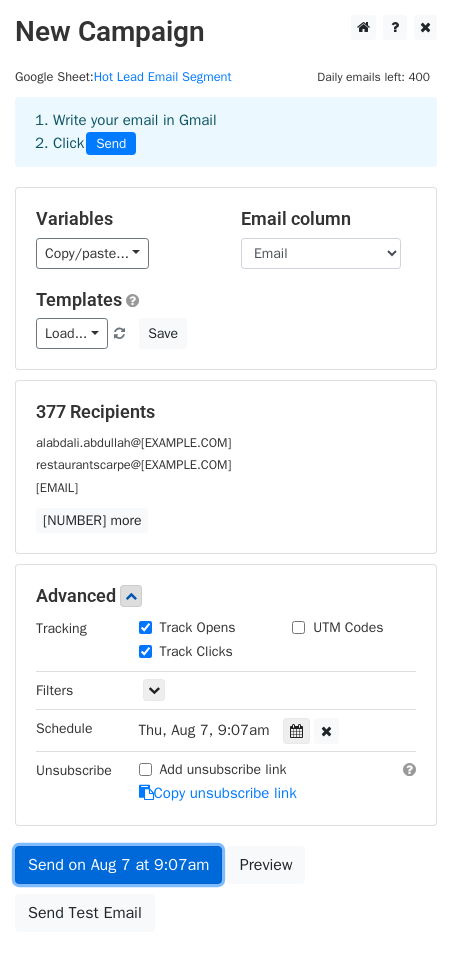 click on "Send on Aug 7 at 9:07am" at bounding box center (118, 865) 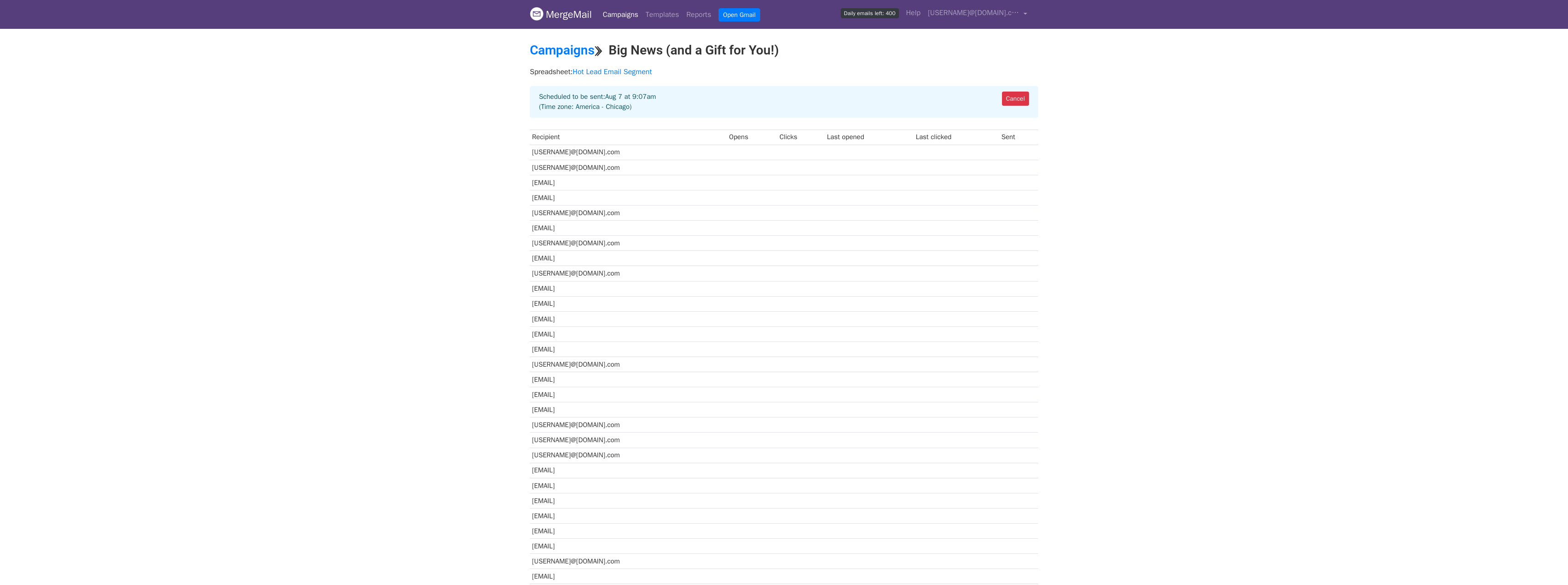 scroll, scrollTop: 0, scrollLeft: 0, axis: both 